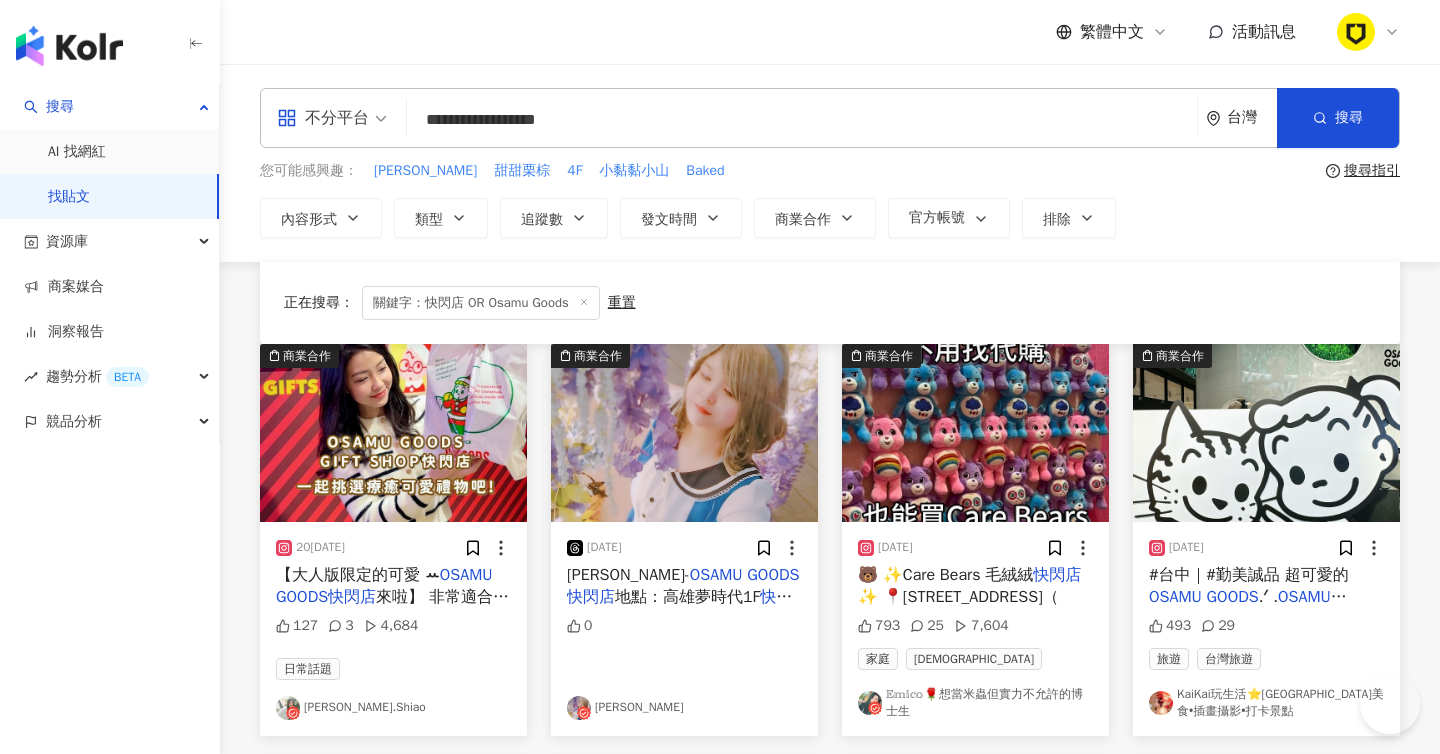 scroll, scrollTop: 1147, scrollLeft: 0, axis: vertical 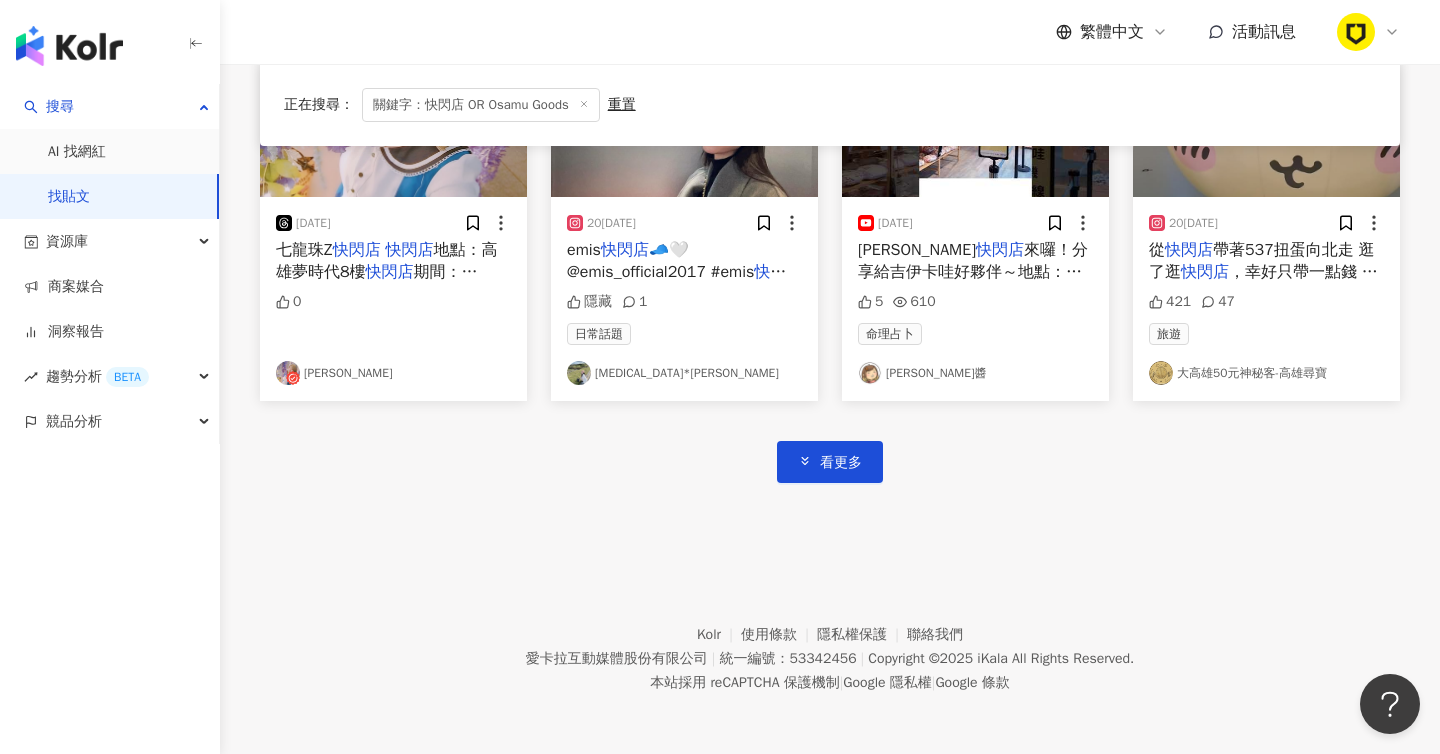 click on "商業合作 [DATE] 【大人版限定的可愛 ꕀ OSAMU   GOODS快閃店 來啦】
非常適合年末買禮物的 OSAMU   GOODS  GIFT SHOP 快閃店
在華山玻璃屋登場了 .ᐟ .ᐟ
꒰ 除了有先前台南/台中 快閃店 販售的商品外
這次還有~華山限定版商品喔 .ᐟ .ᐟ
喜歡 [PERSON_NAME]   GOODS 的粉絲不要錯過啦𓂃𓈒𓏸‪‪
獻給大人的可愛設計，希望每個人收到禮物的當下
當能感受到療癒以及可愛~( ˶˘꒳˘)
【 OSAMU   GOODS快閃店 】
販售期間 : 11/21-1/13
販售地點 : 華山玻璃屋
營業時間 : 周一至周日 11:00-21:00
@ osamugoods _tw
#聖誕 #[PERSON_NAME] #禮物 # 快閃店  # OSAMUGOODS  #christmas 127 3 4,684 日常話題 [PERSON_NAME].Shiao 商業合作 [DATE] [PERSON_NAME]- OSAMU   GOODS快閃店
地點：高雄夢時代1F
快閃店 期間：[DATE]-[DATE] 0 [PERSON_NAME] 商業合作 [DATE] 🐻
✨Care Bears 毛絨絨 快閃店 ✨
📍[STREET_ADDRESS]（ 793 25 7,604 家庭 [DEMOGRAPHIC_DATA] OSAMU" at bounding box center (830, -135) 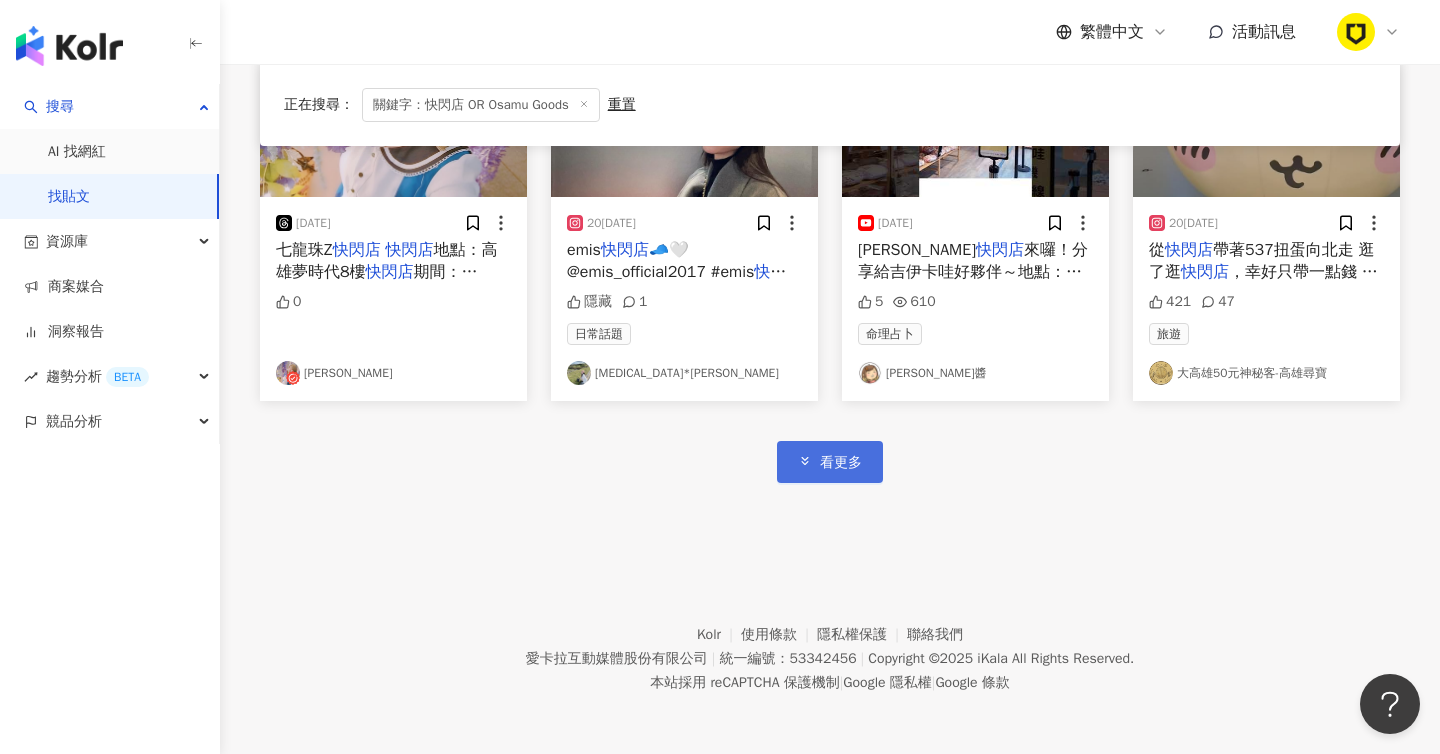 click on "看更多" at bounding box center [841, 463] 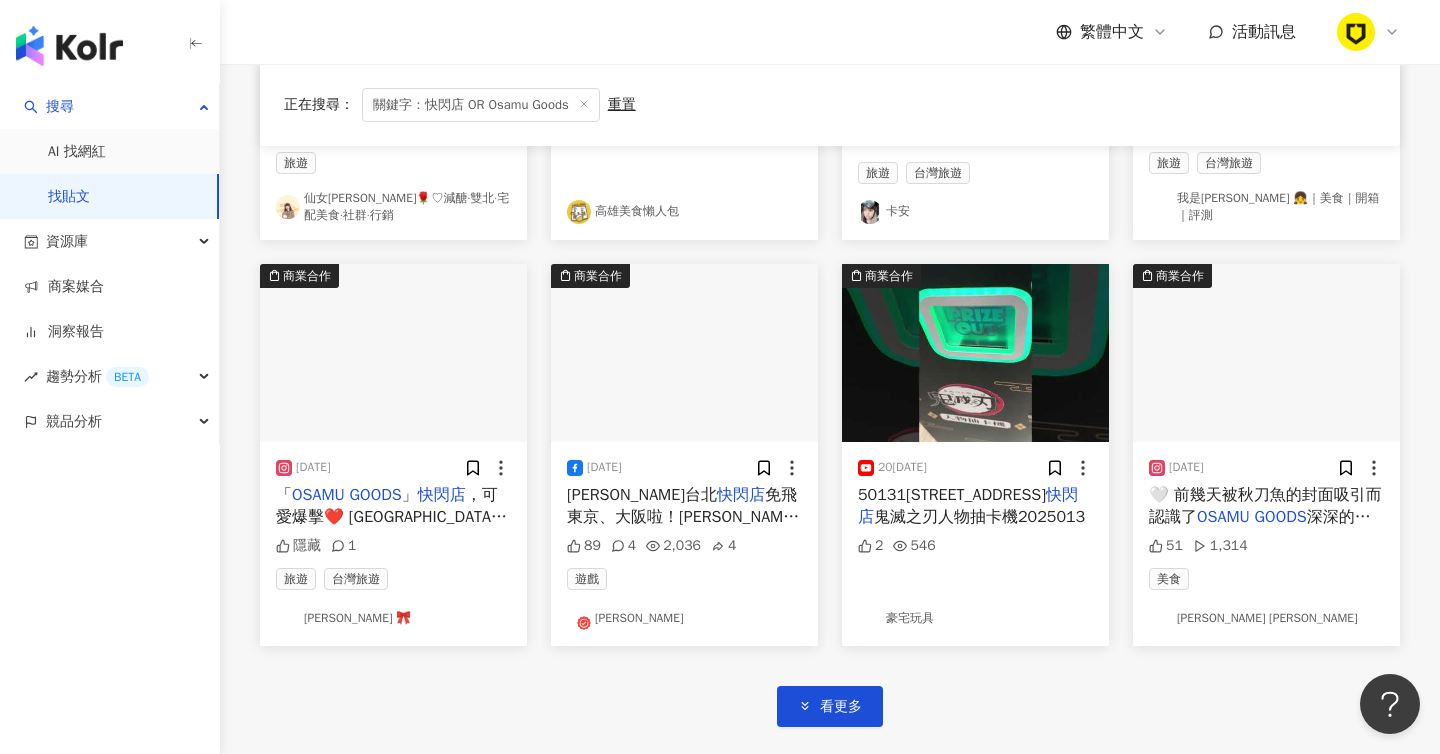 scroll, scrollTop: 2128, scrollLeft: 0, axis: vertical 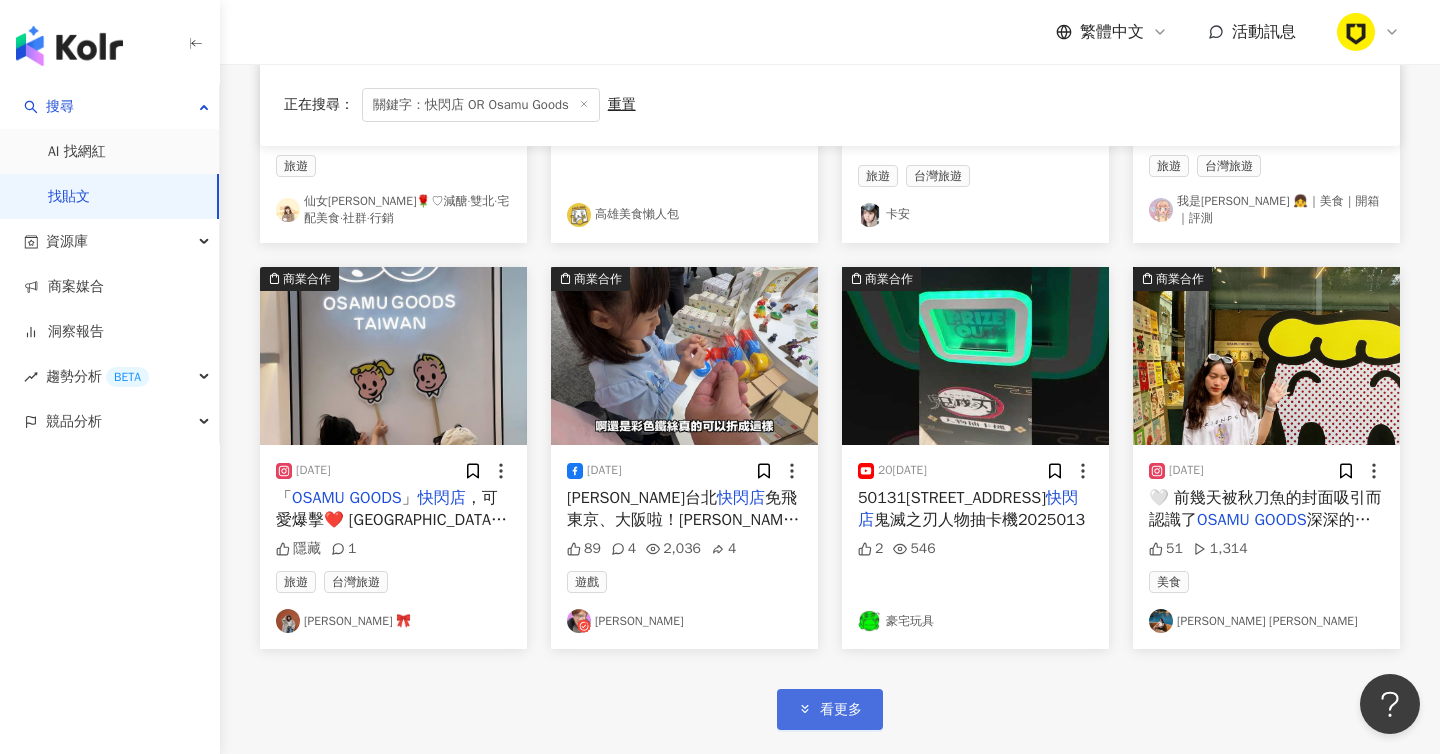 click on "看更多" at bounding box center (841, 710) 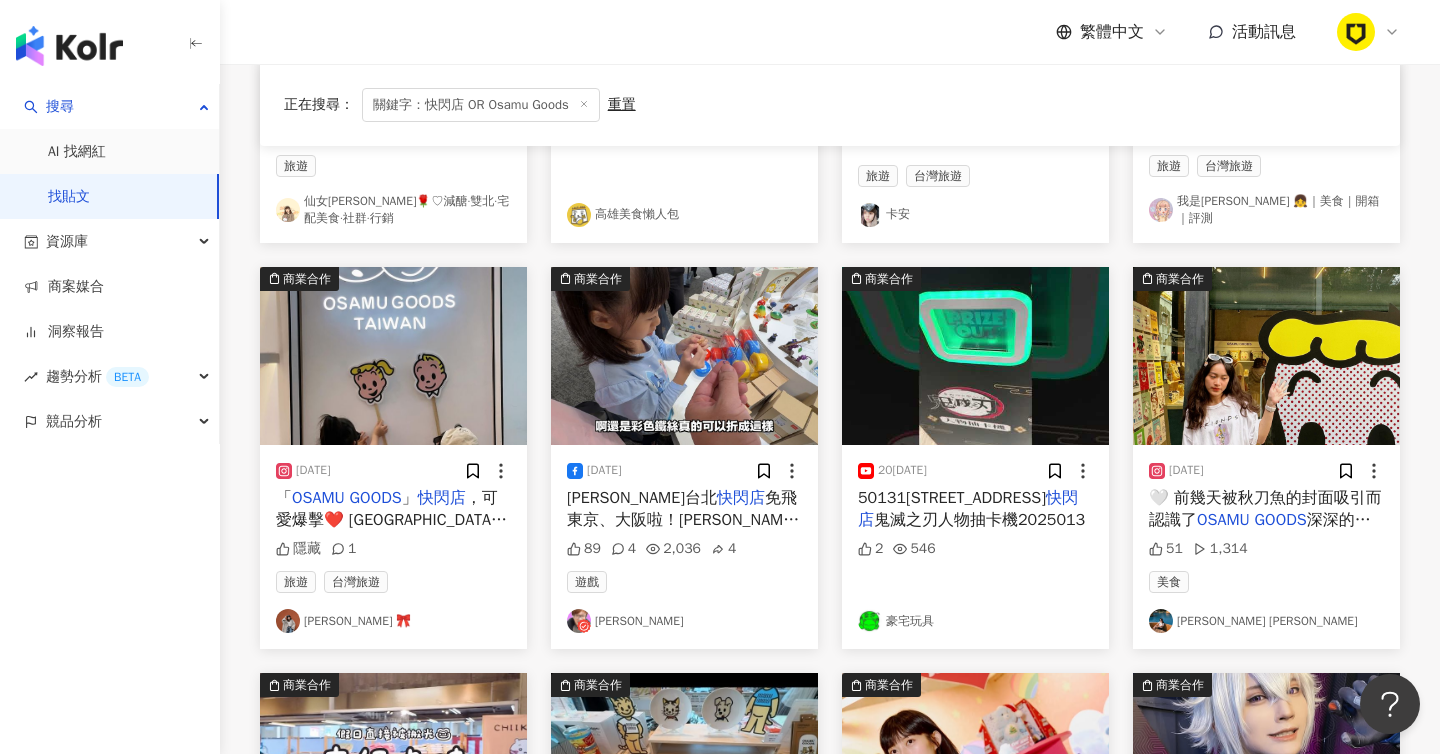 scroll, scrollTop: 2206, scrollLeft: 0, axis: vertical 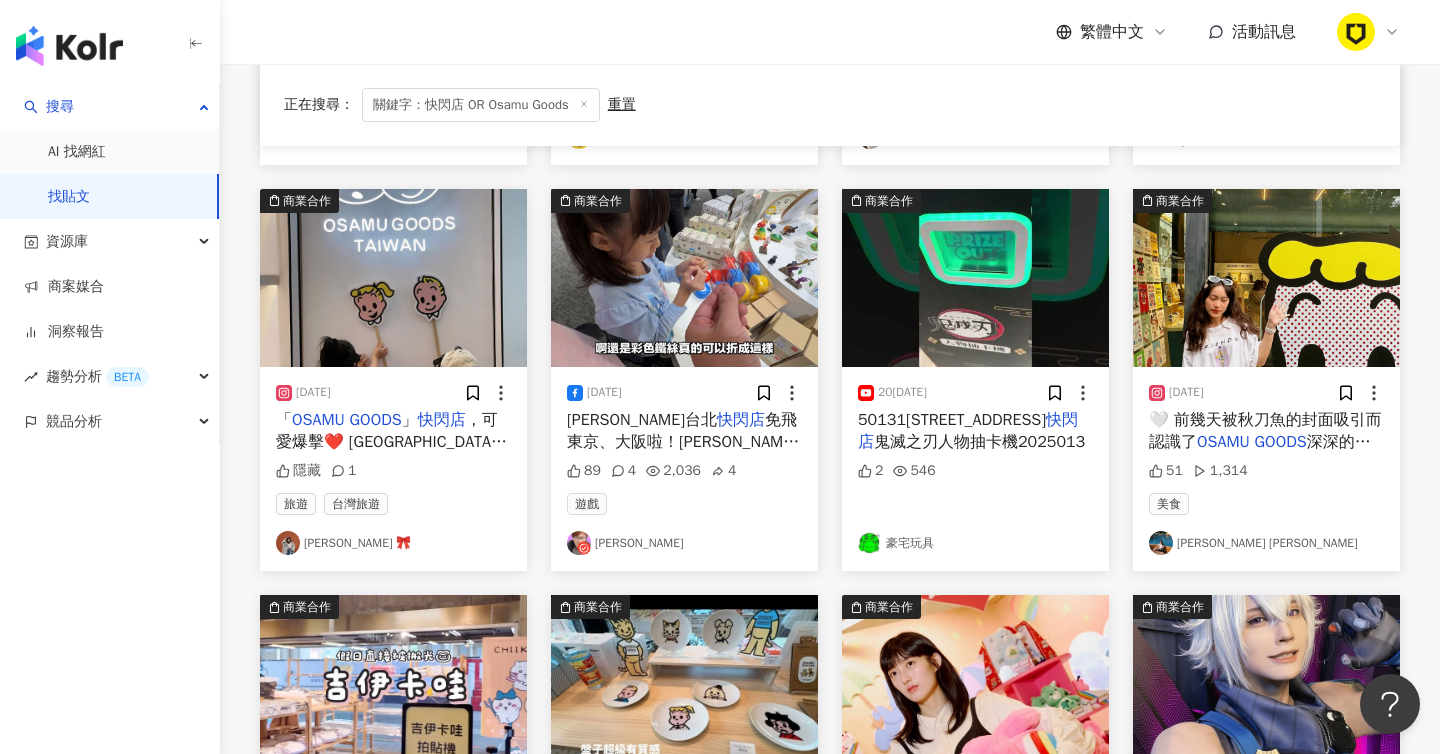 click on "🤍 前幾天被秋刀魚的封面吸引而認識了" at bounding box center [1265, 431] 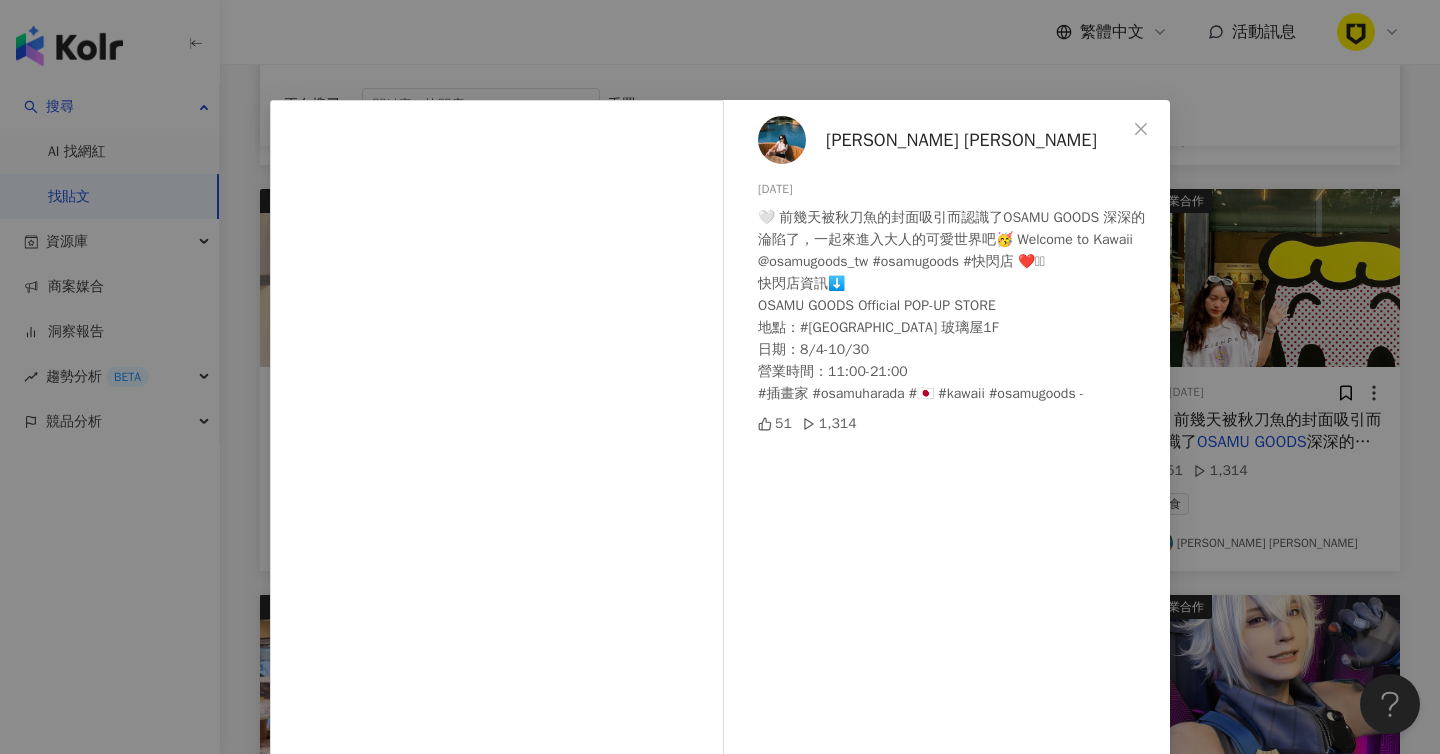 click on "王子瑄 [PERSON_NAME] [DATE] 🤍 前幾天被秋刀魚的封面吸引而認識了OSAMU GOODS 深深的淪陷了，一起來進入大人的可愛世界吧🥳 Welcome to Kawaii @osamugoods_tw #osamugoods #快閃店 ❤️🫶🏻
快閃店資訊⬇️
OSAMU GOODS Official POP-UP STORE
地點：#[GEOGRAPHIC_DATA] 玻璃屋1F
日期：8/4-10/30
營業時間：11:00-21:00
#插畫家 #osamuharada #🇯🇵 #kawaii #osamugoods - 51 1,314 查看原始貼文" at bounding box center (720, 377) 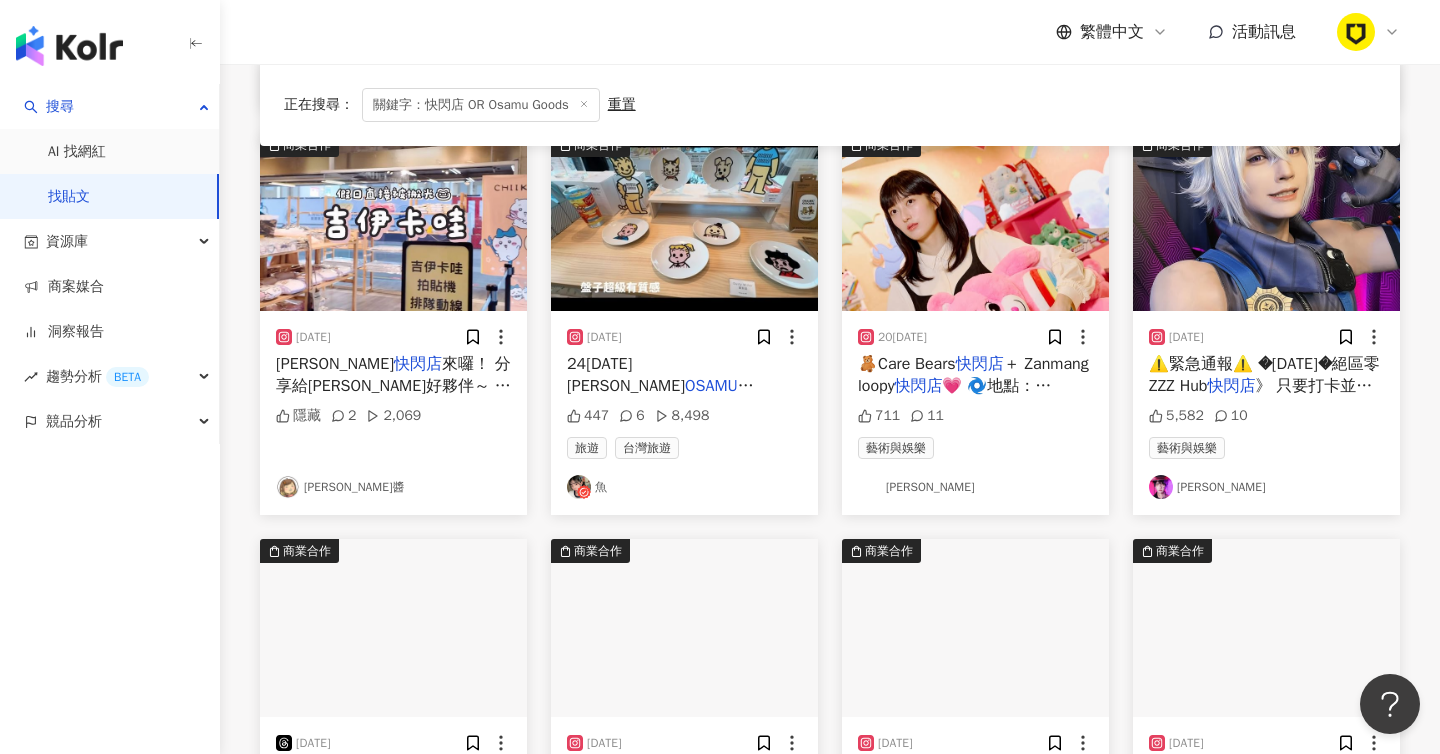 scroll, scrollTop: 2465, scrollLeft: 0, axis: vertical 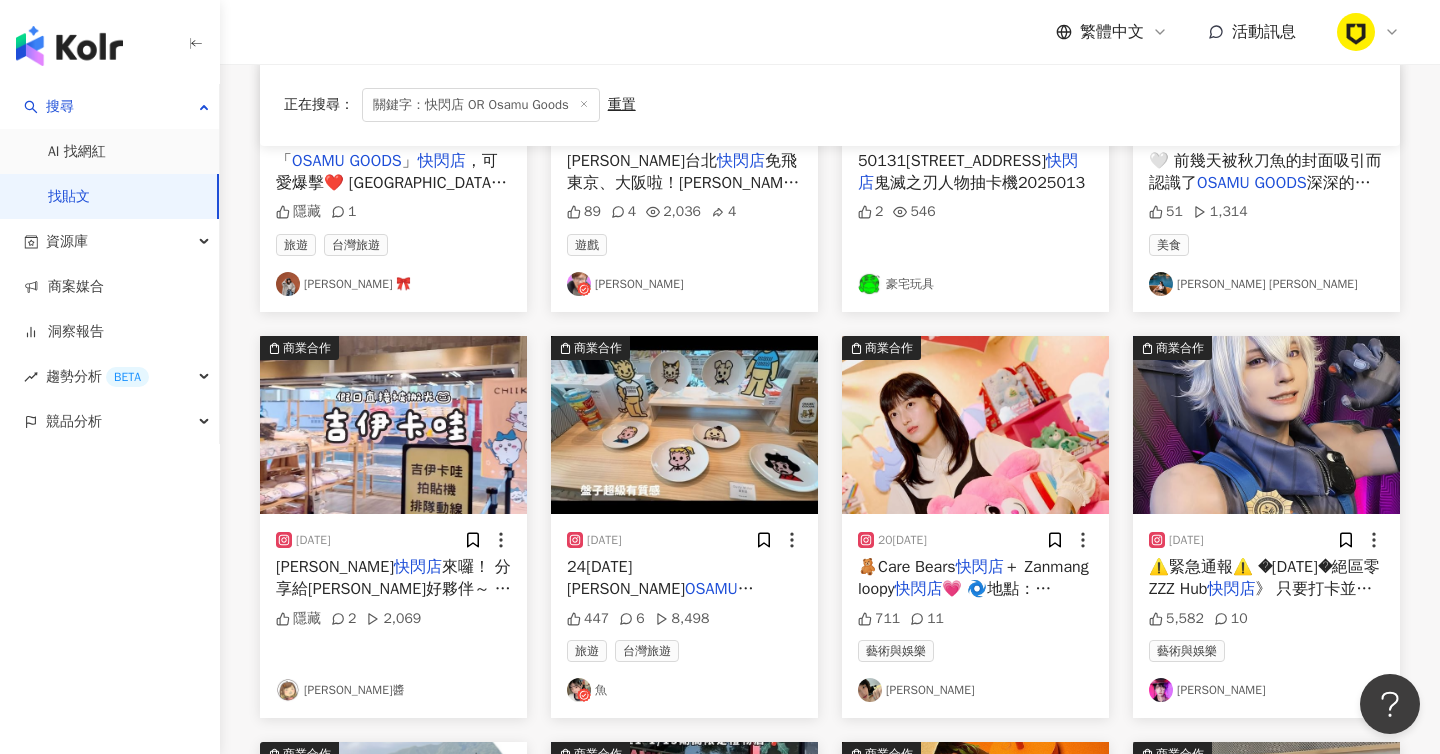 click on "447 6 8,498" at bounding box center [684, 619] 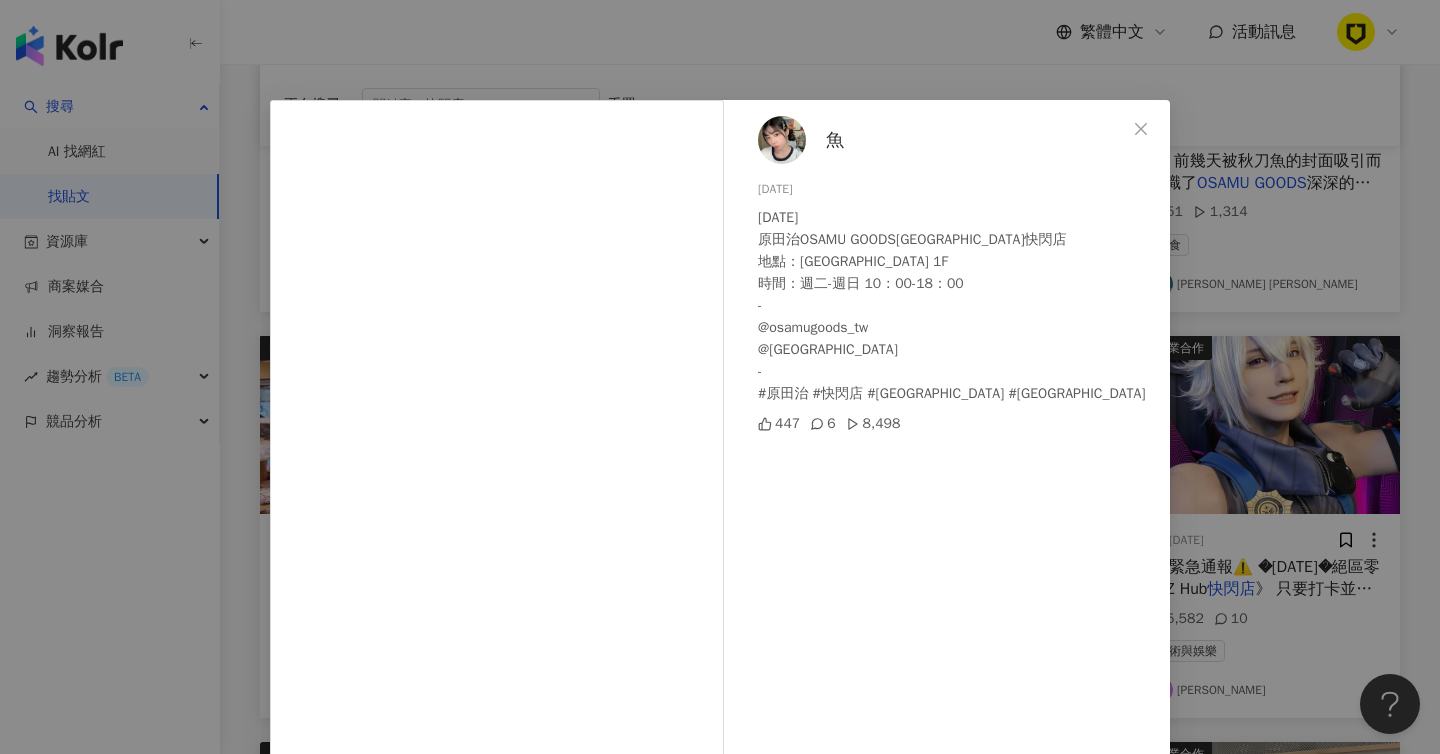 click on "魚 [DATE] [DATE]
原田治OSAMU GOODS[GEOGRAPHIC_DATA]快閃店
地點：[GEOGRAPHIC_DATA] 1F
時間：週二-週日 10：00-18：00
-
@[GEOGRAPHIC_DATA]
@osamugoods_koji
-
#原田治 #快閃店 #[GEOGRAPHIC_DATA] #osamugoods 447 6 8,498 查看原始貼文" at bounding box center (720, 377) 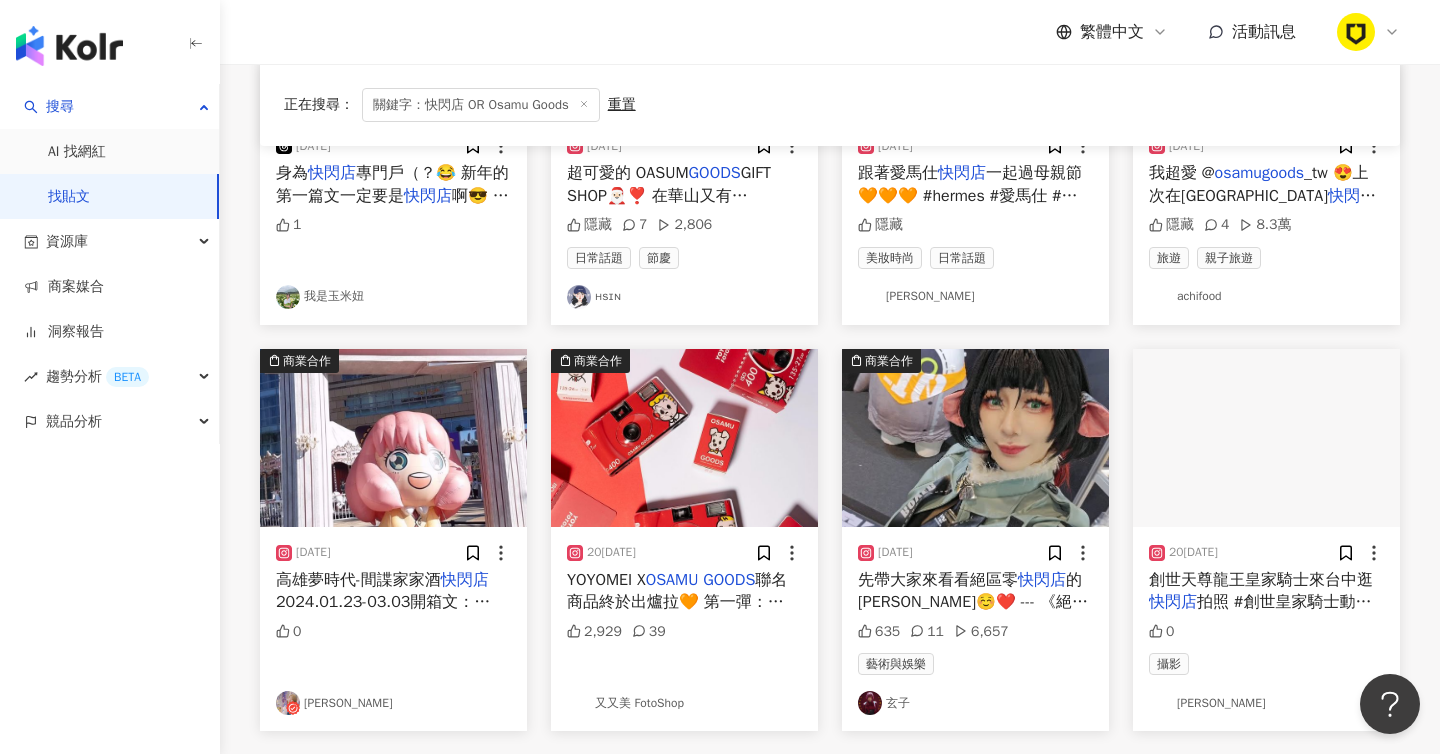 scroll, scrollTop: 3439, scrollLeft: 0, axis: vertical 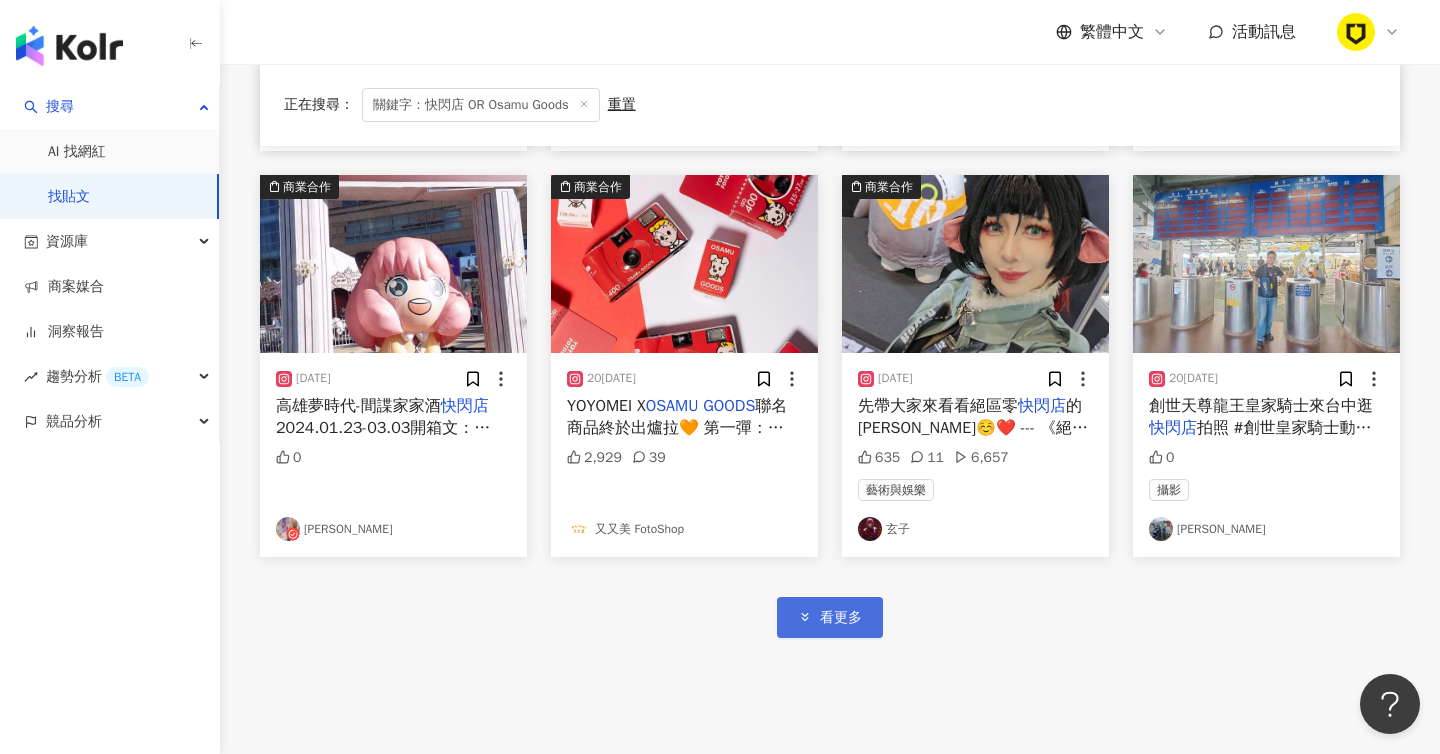click on "看更多" at bounding box center [841, 618] 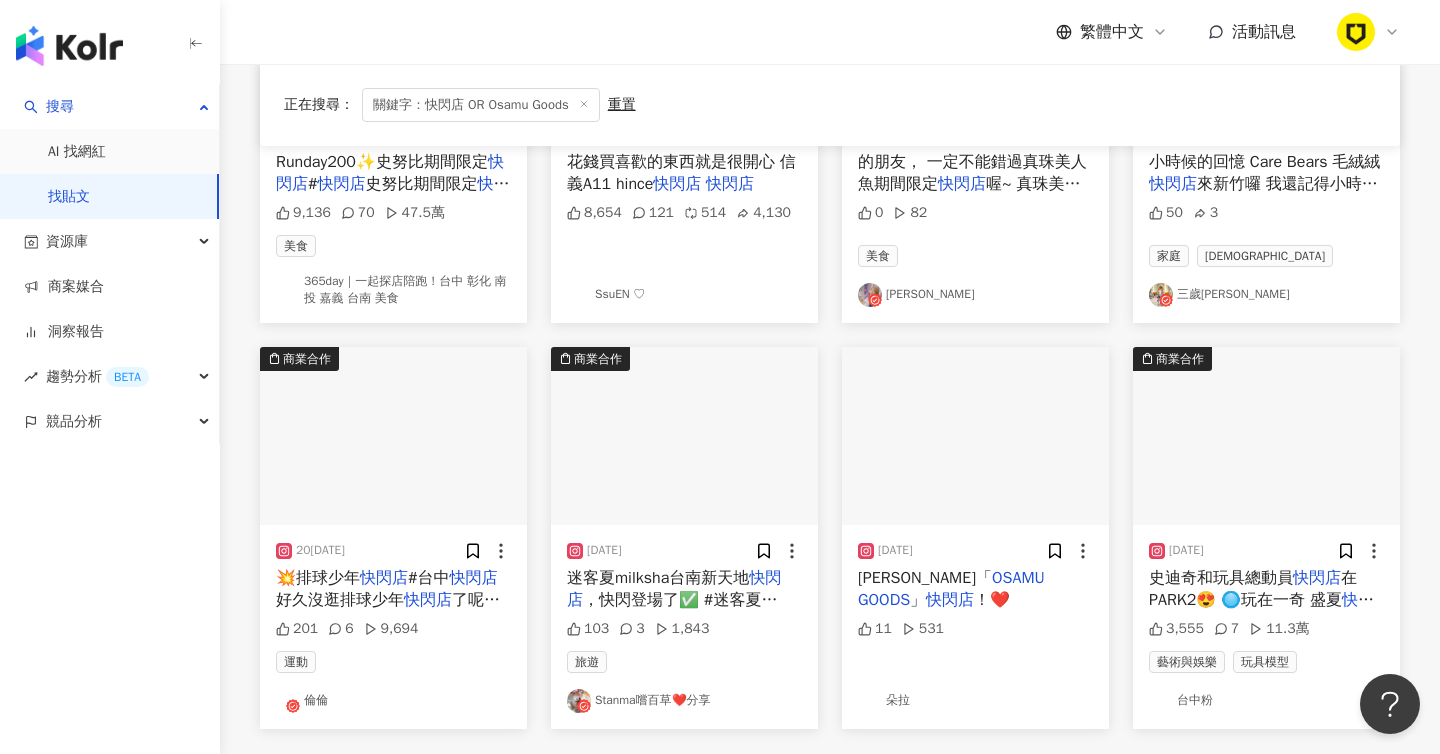 scroll, scrollTop: 4569, scrollLeft: 0, axis: vertical 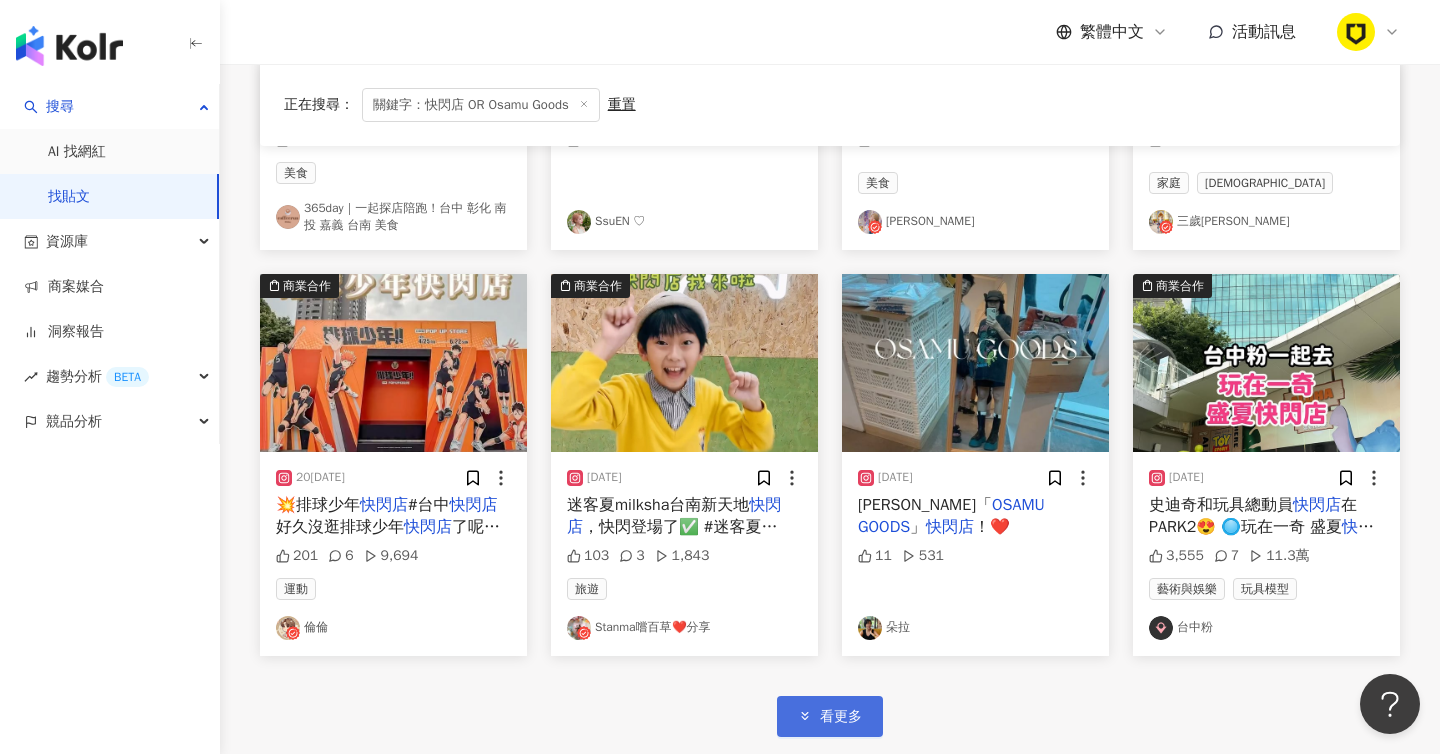 click on "看更多" at bounding box center [841, 717] 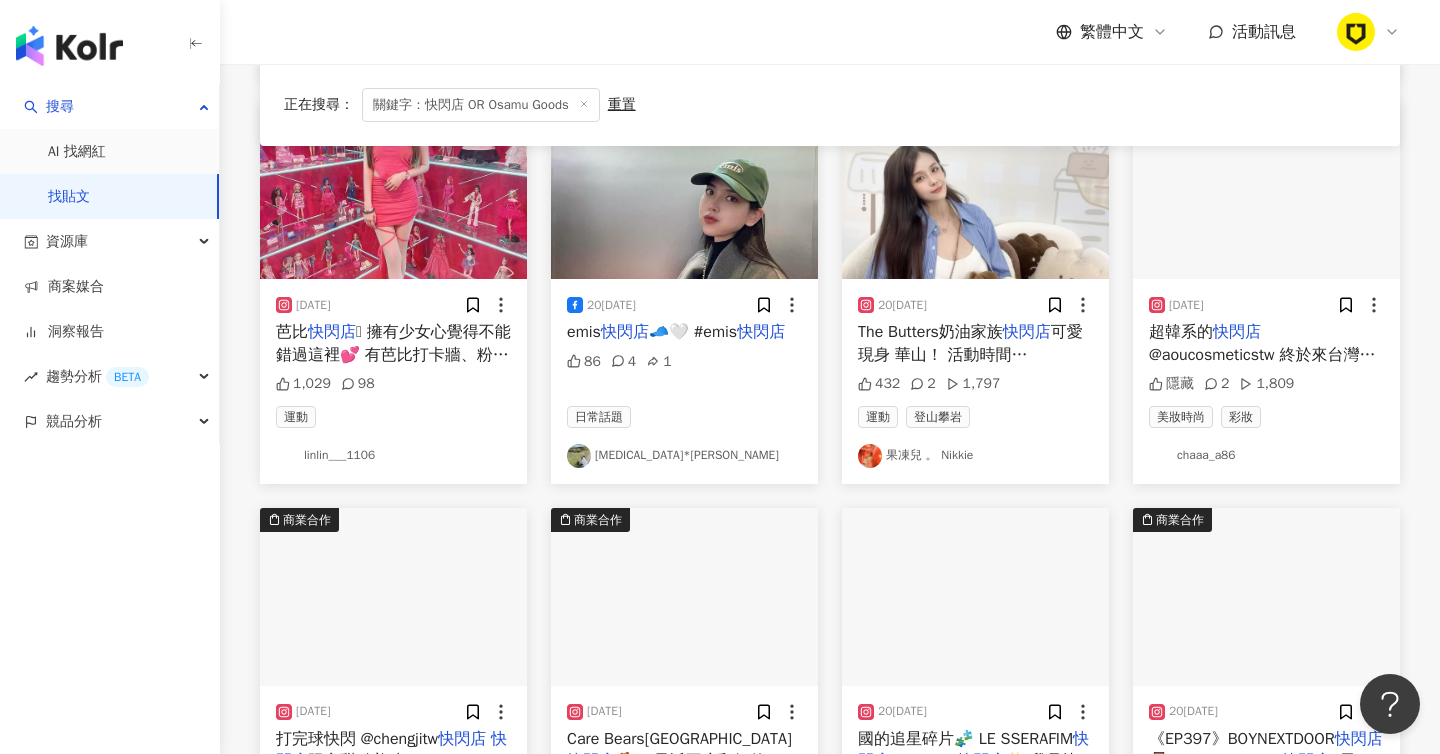 scroll, scrollTop: 6043, scrollLeft: 0, axis: vertical 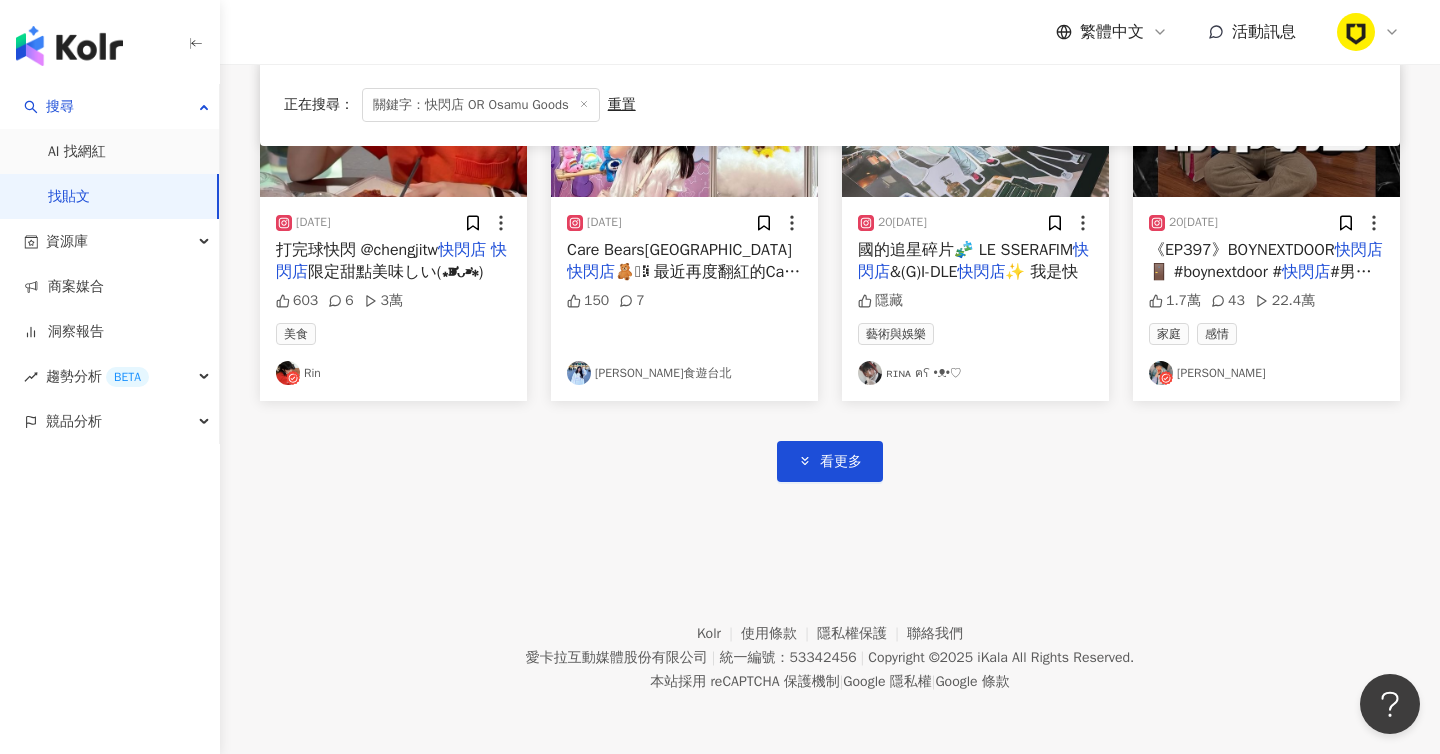 click on "看更多" at bounding box center [830, 441] 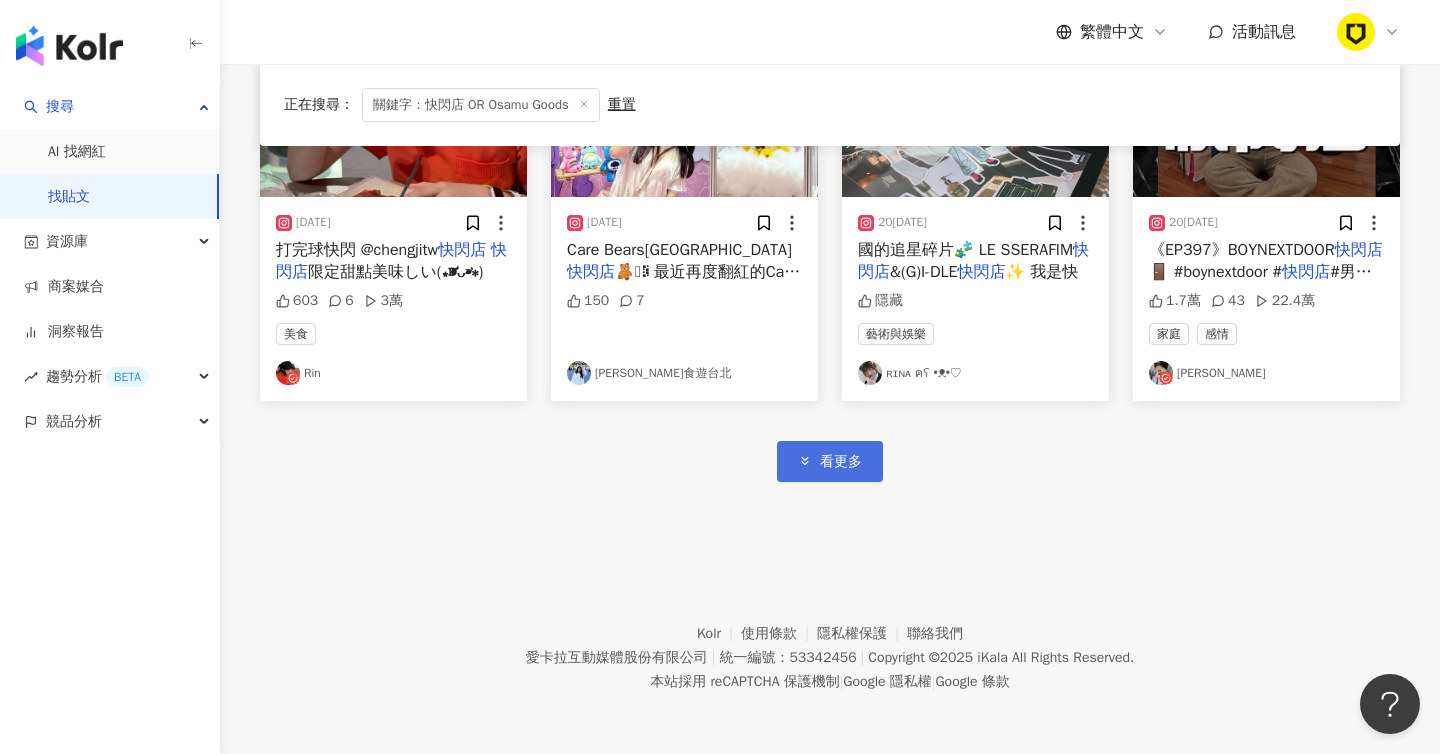 click on "看更多" at bounding box center [841, 462] 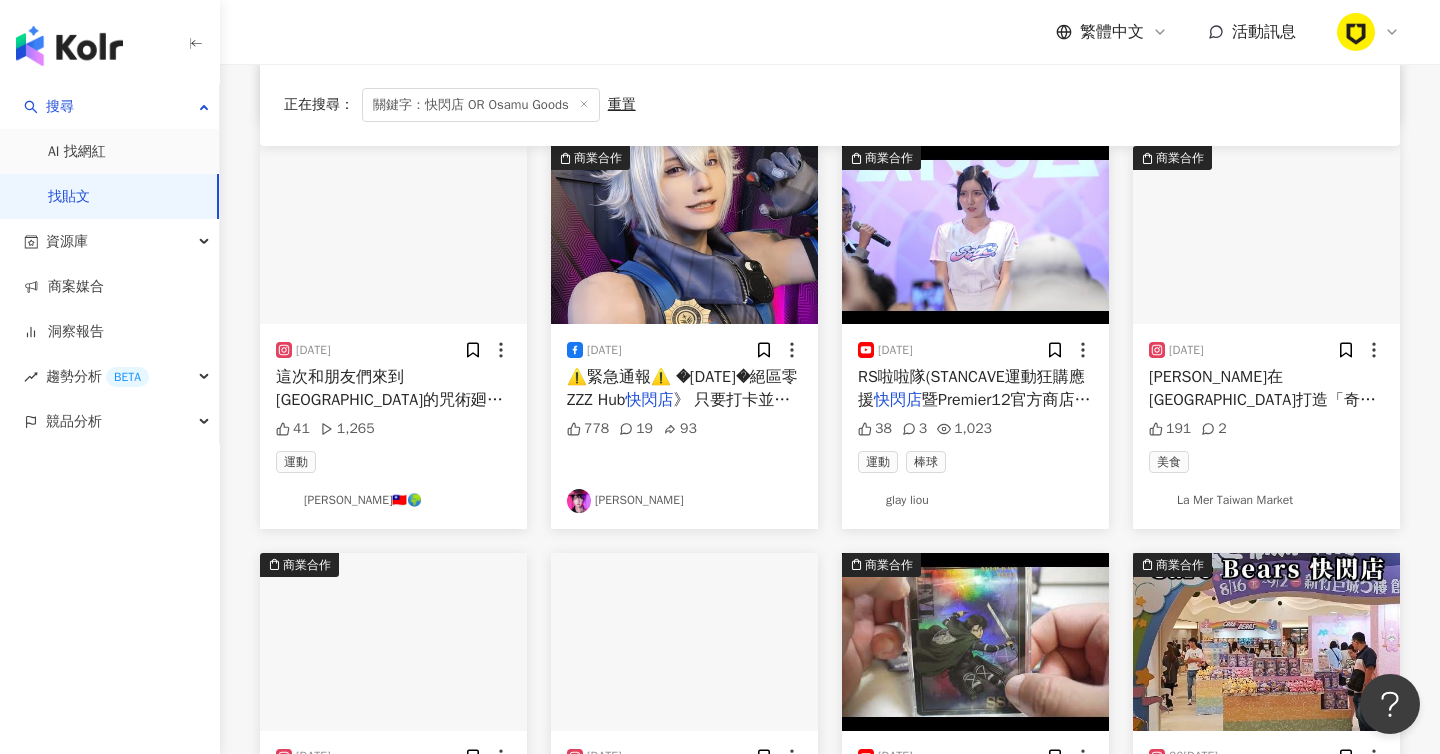 scroll, scrollTop: 7262, scrollLeft: 0, axis: vertical 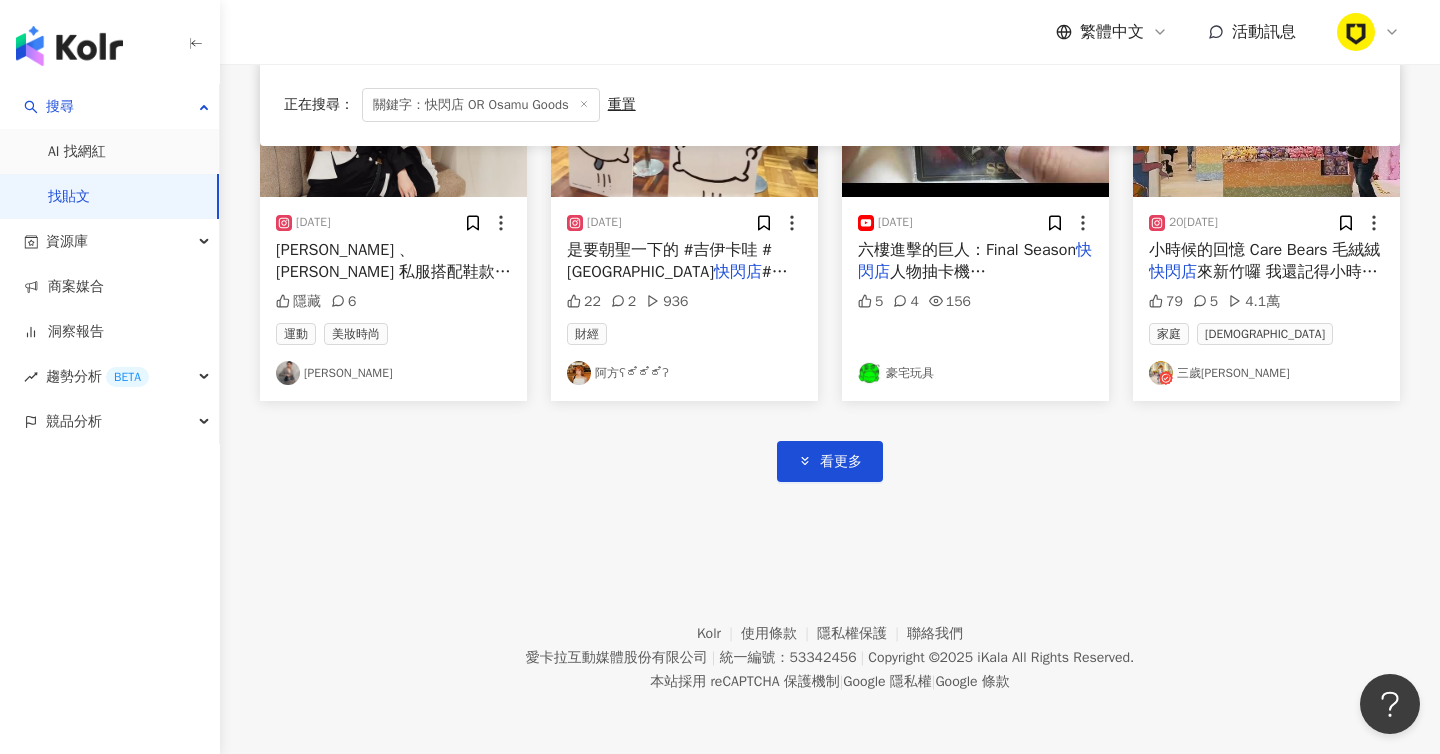 click on "看更多" at bounding box center (830, 441) 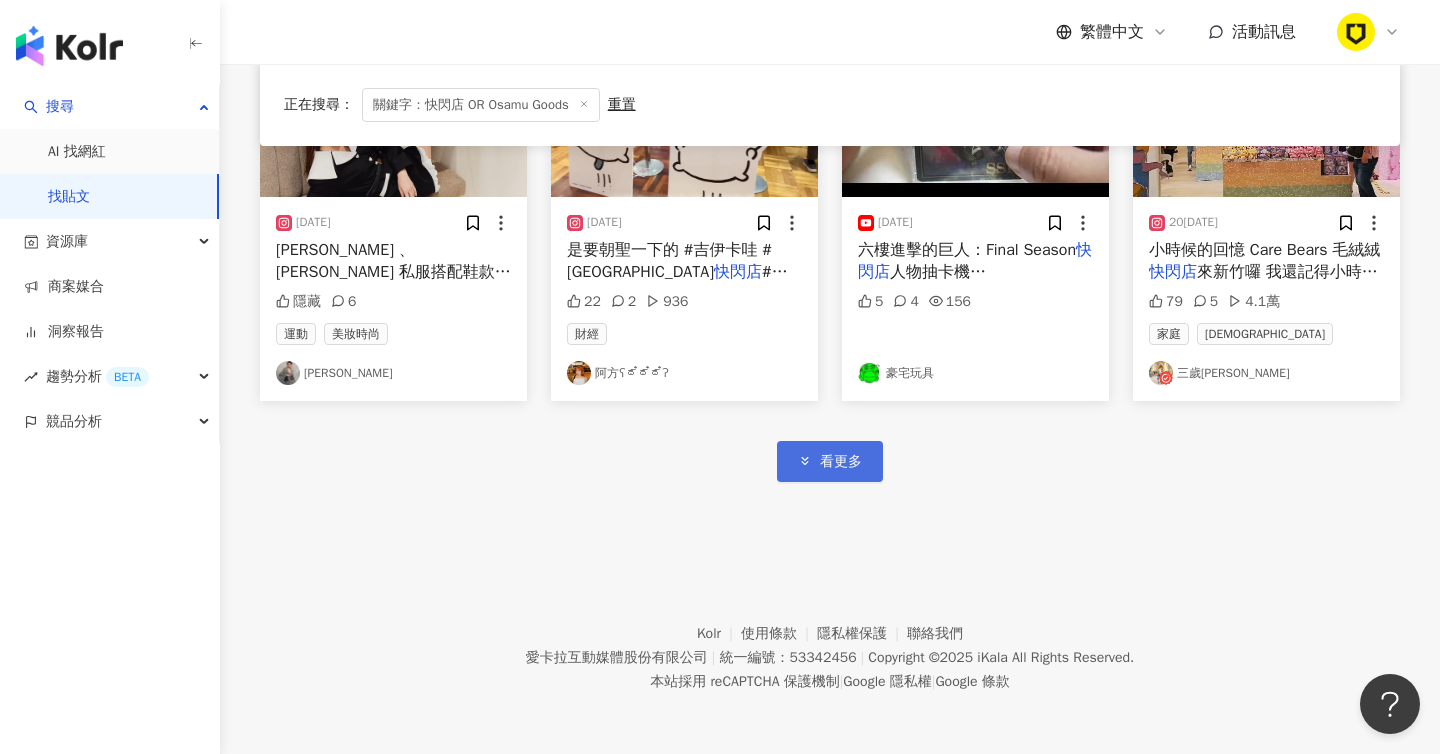 click on "看更多" at bounding box center (841, 462) 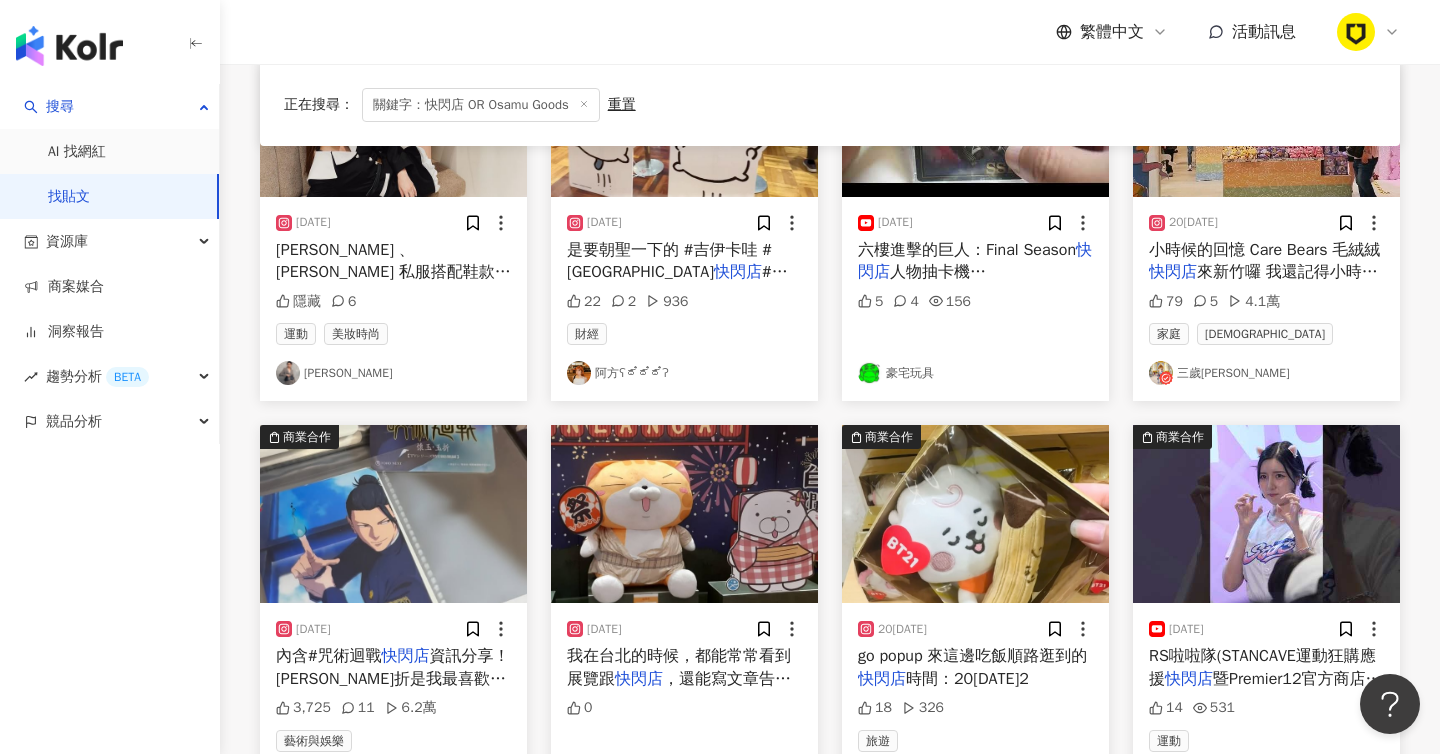 scroll, scrollTop: 8070, scrollLeft: 0, axis: vertical 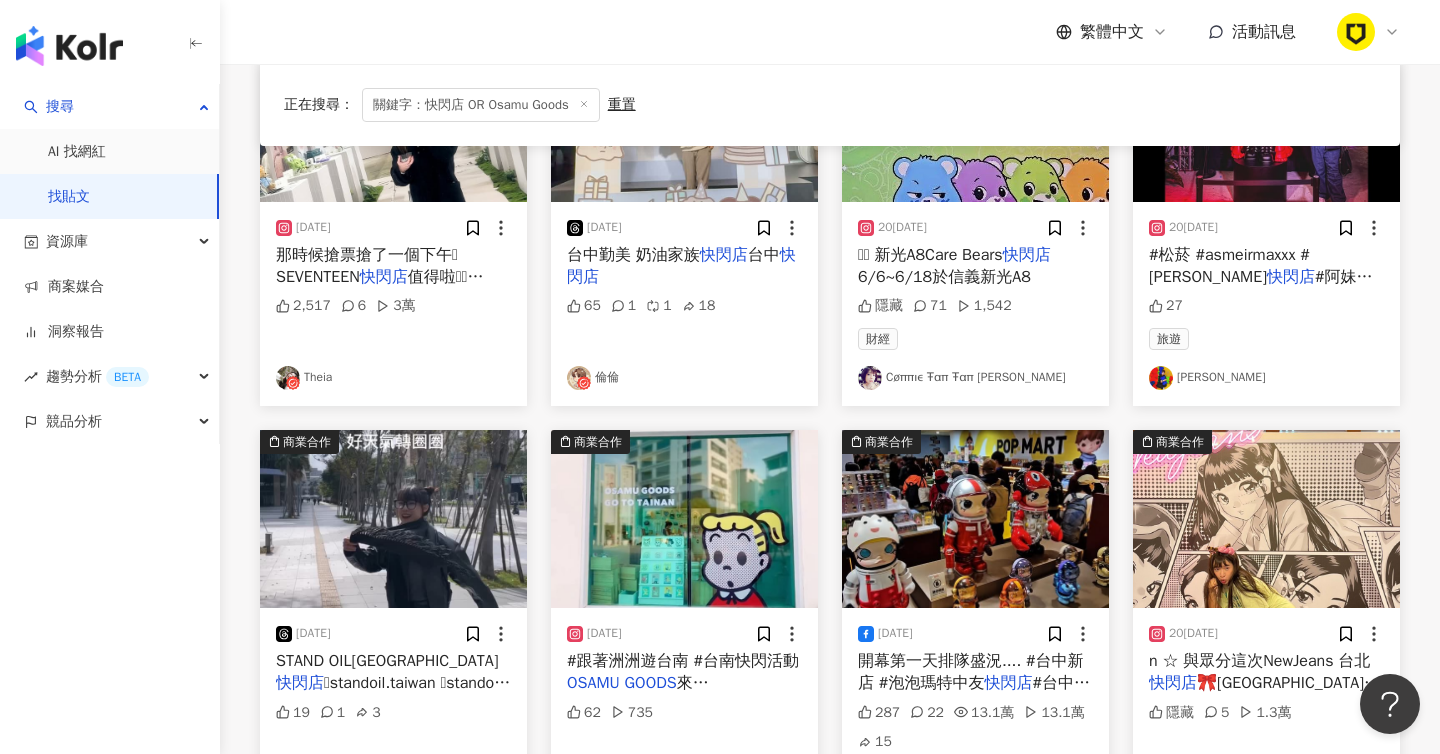 click on "來[GEOGRAPHIC_DATA]開" at bounding box center [648, 694] 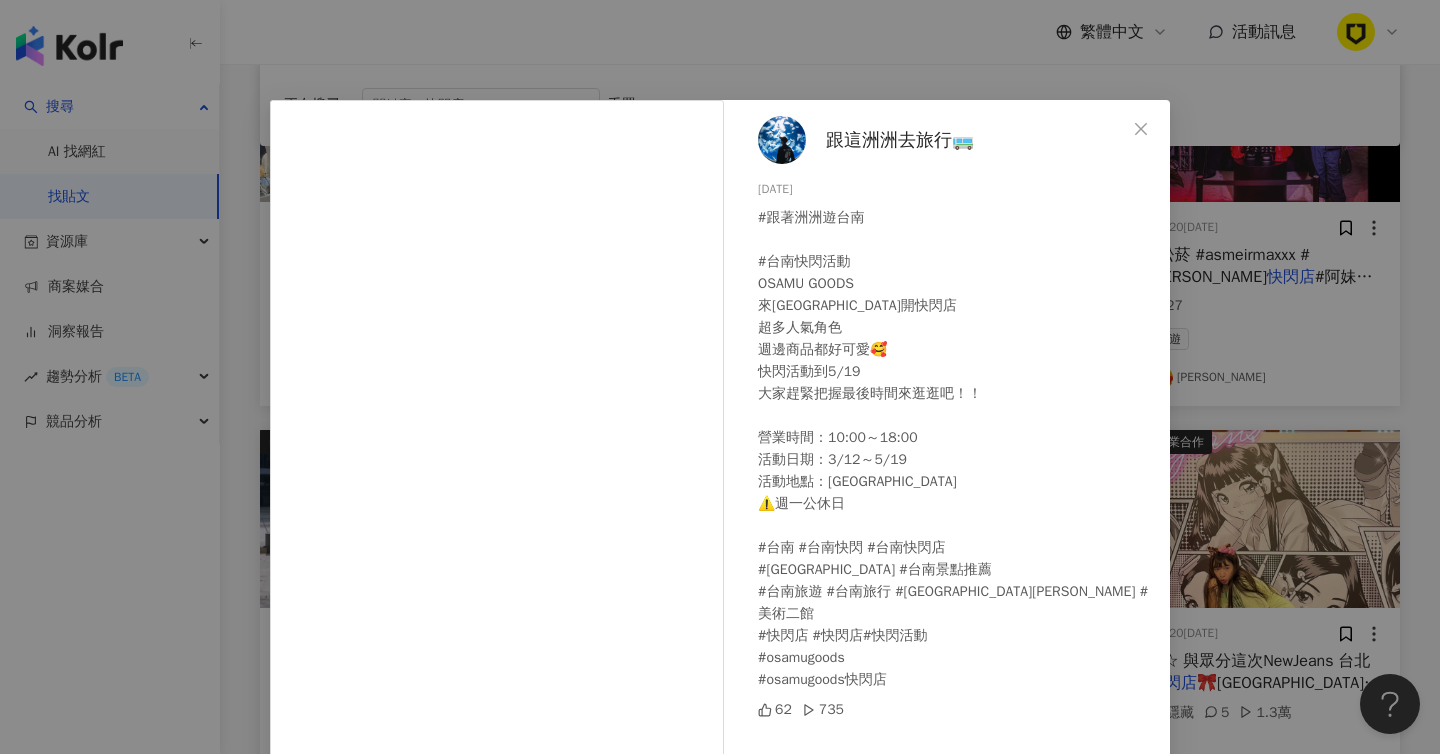 click on "跟這洲洲去旅行🚌 [DATE] #跟著洲洲遊台南
#台南快閃活動
OSAMU GOODS
來[GEOGRAPHIC_DATA]開快閃店
超多人氣角色
週邊商品都好可愛🥰
快閃活動到5/19
大家趕緊把握最後時間來逛逛吧！！
營業時間：10:00～18:00
活動日期：3/12～5/19
活動地點：[GEOGRAPHIC_DATA]
⚠️週一公休日
#台南 #台南快閃 #台南快閃店
#[GEOGRAPHIC_DATA] #台南景點推薦
#台南旅遊 #台南旅行 #[GEOGRAPHIC_DATA][PERSON_NAME] #美術二館
#快閃店 #快閃店#快閃活動
#osamugoods
#osamugoods快閃店 62 735 查看原始貼文" at bounding box center [720, 377] 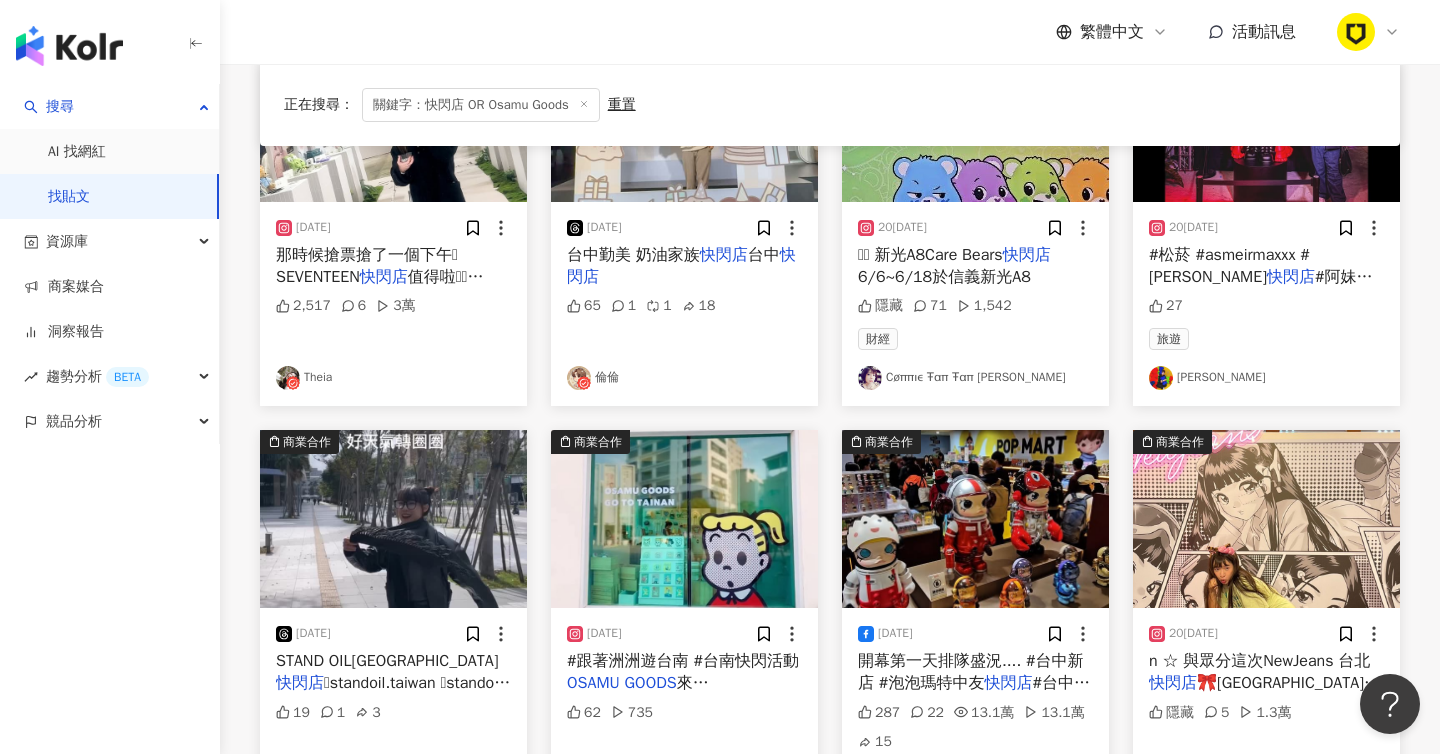 scroll, scrollTop: 8442, scrollLeft: 0, axis: vertical 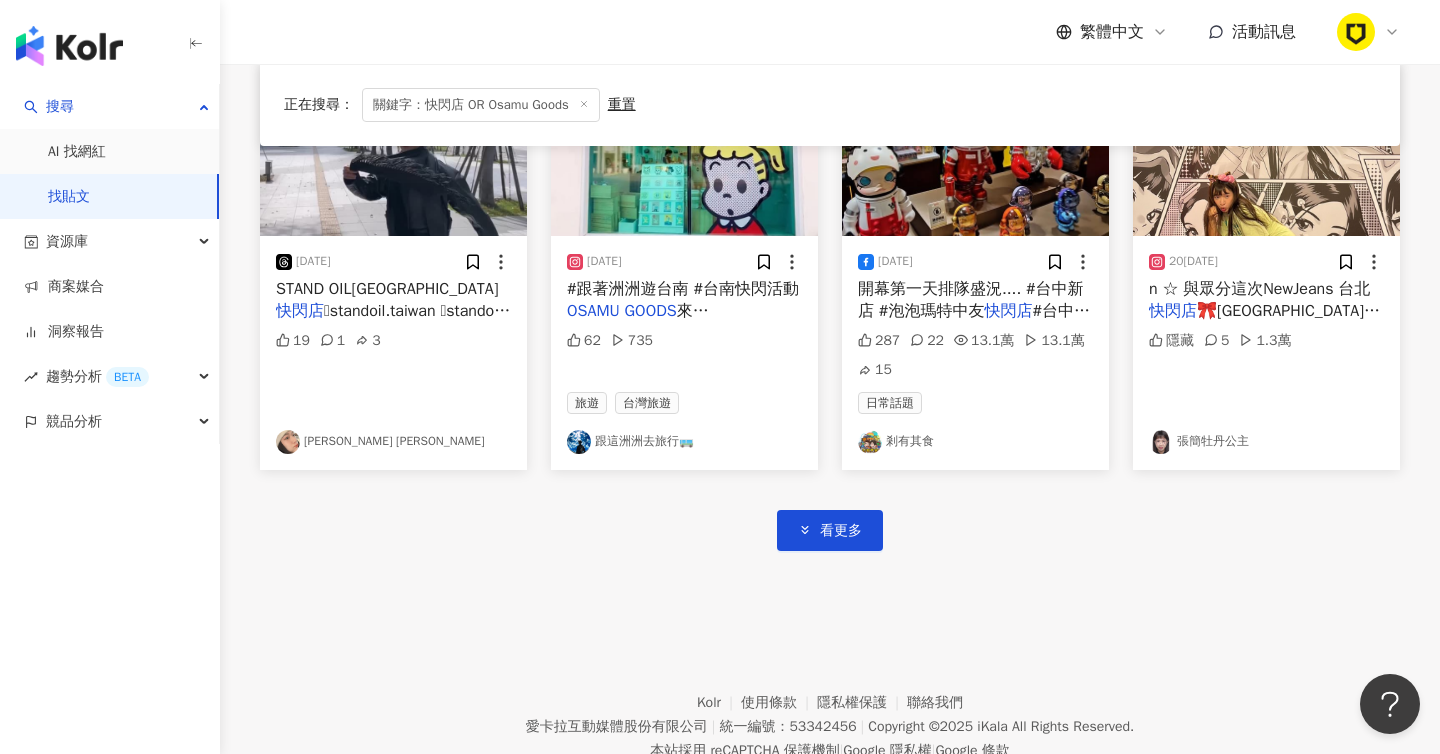 click on "商業合作 [DATE] 【大人版限定的可愛 ꕀ OSAMU   GOODS快閃店 來啦】
非常適合年末買禮物的 OSAMU   GOODS  GIFT SHOP 快閃店
在華山玻璃屋登場了 .ᐟ .ᐟ
꒰ 除了有先前台南/台中 快閃店 販售的商品外
這次還有~華山限定版商品喔 .ᐟ .ᐟ
喜歡 [PERSON_NAME]   GOODS 的粉絲不要錯過啦𓂃𓈒𓏸‪‪
獻給大人的可愛設計，希望每個人收到禮物的當下
當能感受到療癒以及可愛~( ˶˘꒳˘)
【 OSAMU   GOODS快閃店 】
販售期間 : 11/21-1/13
販售地點 : 華山玻璃屋
營業時間 : 周一至周日 11:00-21:00
@ osamugoods _tw
#聖誕 #[PERSON_NAME] #禮物 # 快閃店  # OSAMUGOODS  #christmas 127 3 4,684 日常話題 [PERSON_NAME].Shiao 商業合作 [DATE] [PERSON_NAME]- OSAMU   GOODS快閃店
地點：高雄夢時代1F
快閃店 期間：[DATE]-[DATE] 0 [PERSON_NAME] 商業合作 [DATE] 🐻
✨Care Bears 毛絨絨 快閃店 ✨
📍[STREET_ADDRESS]（ 793 25 7,604 家庭 [DEMOGRAPHIC_DATA] OSAMU" at bounding box center [830, -3748] 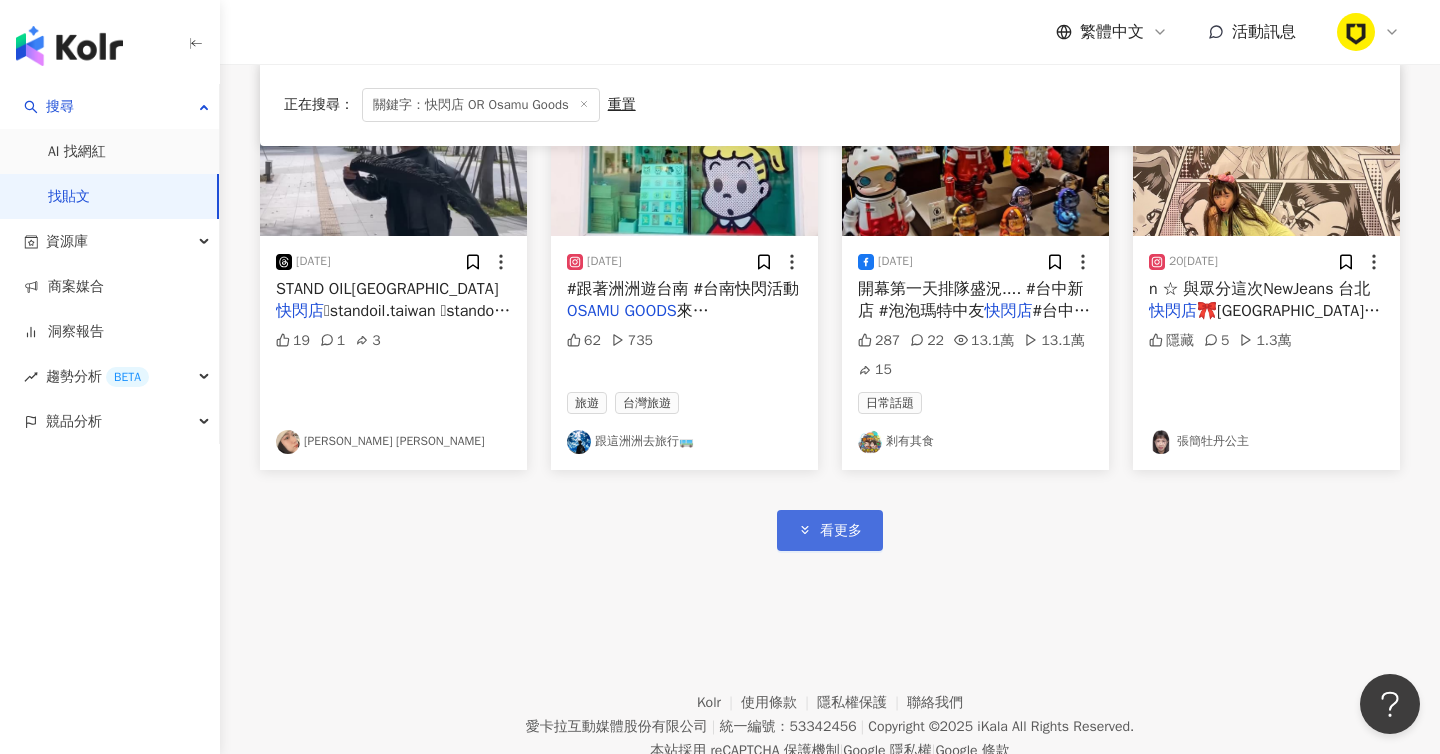 click on "看更多" at bounding box center [830, 530] 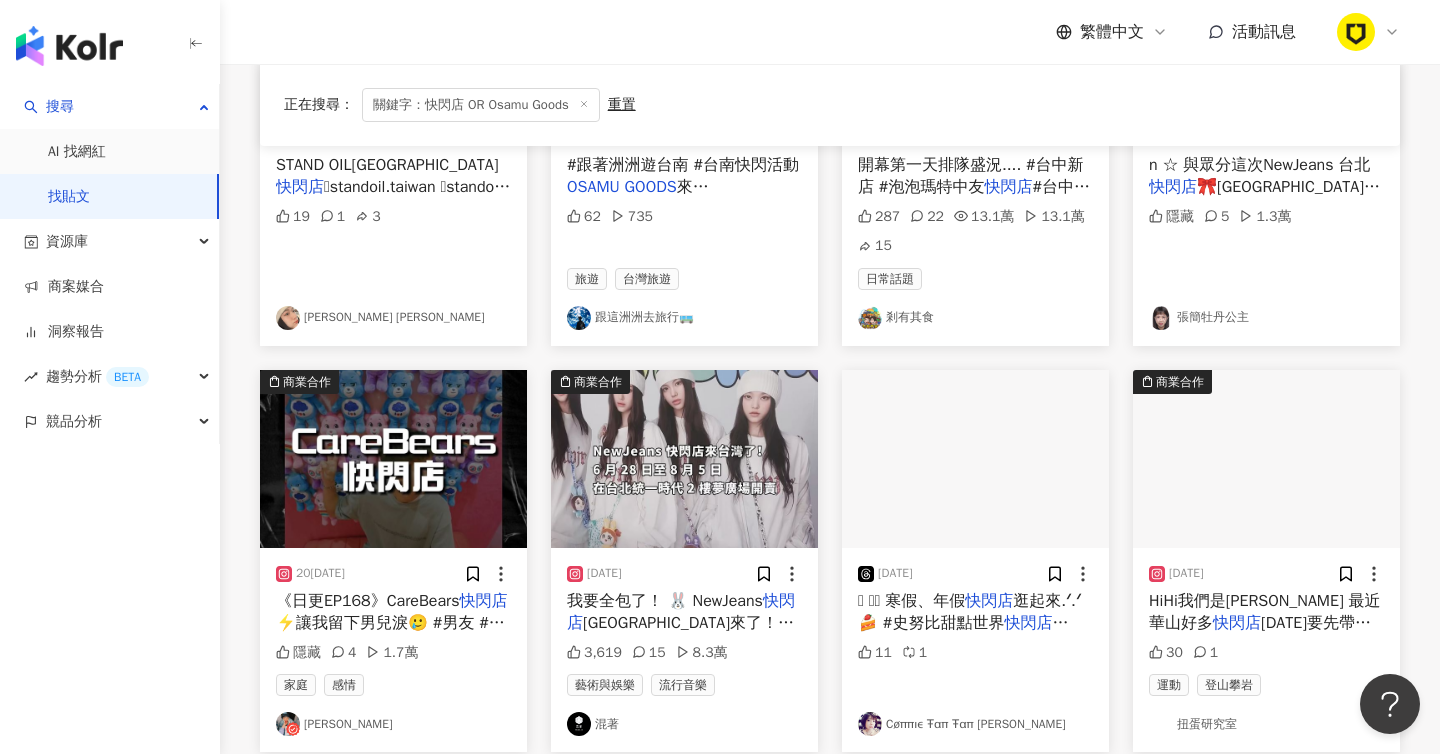 scroll, scrollTop: 8778, scrollLeft: 0, axis: vertical 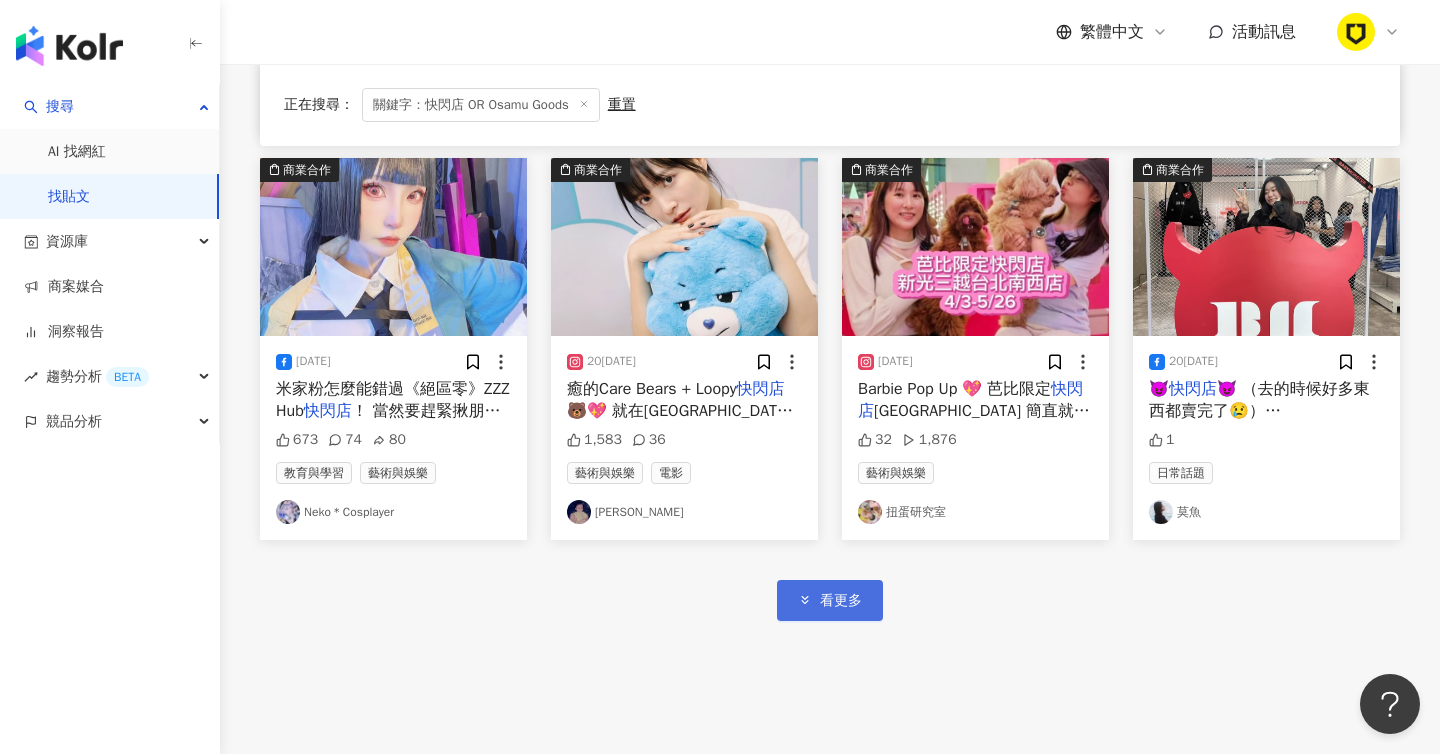 click on "看更多" at bounding box center (830, 600) 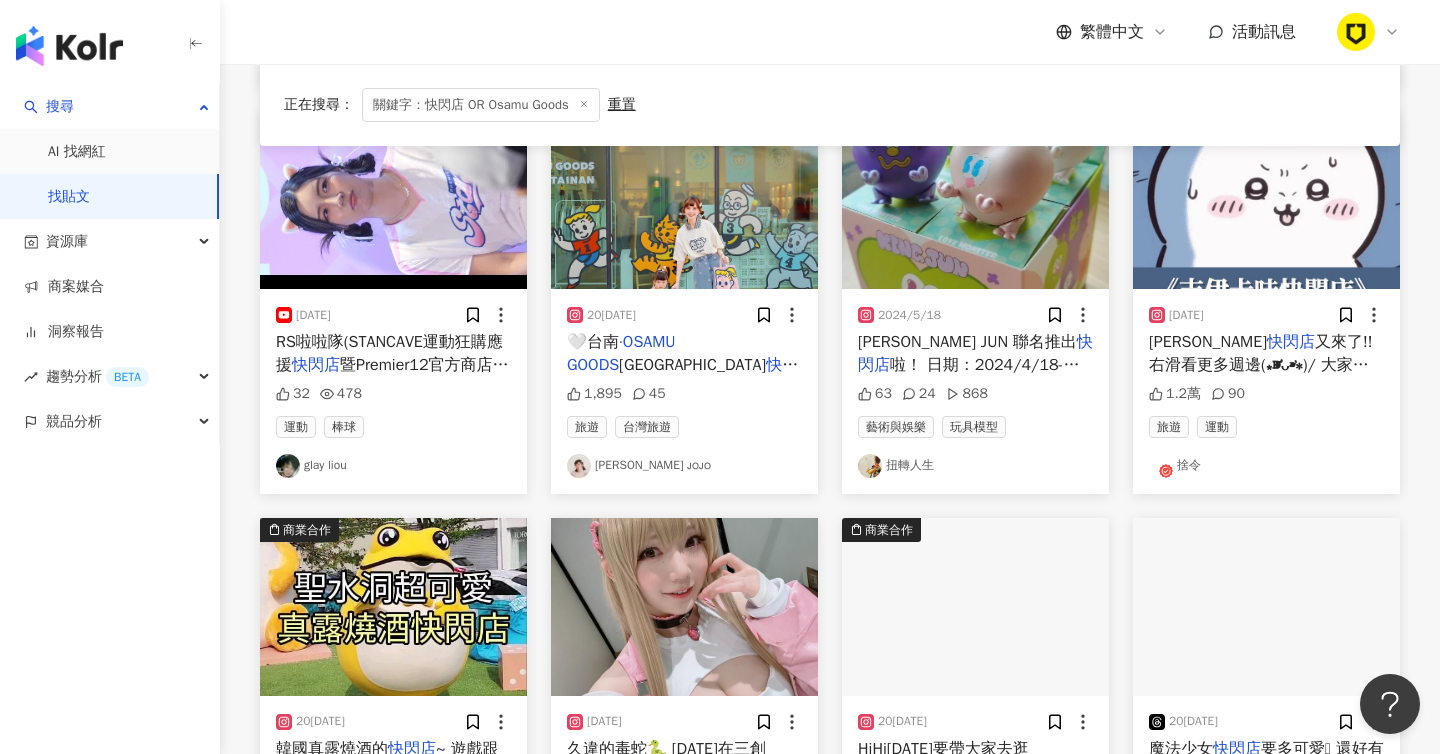 scroll, scrollTop: 10453, scrollLeft: 0, axis: vertical 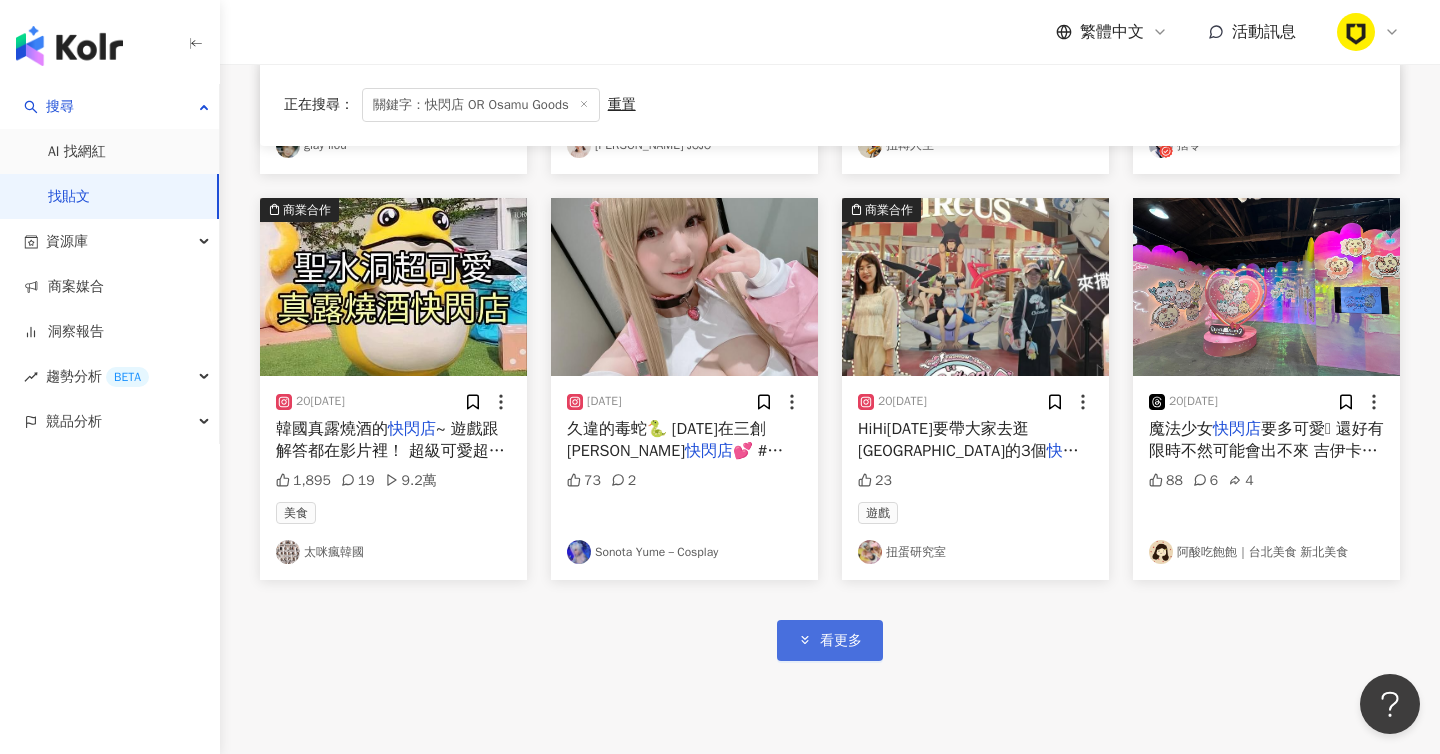 click on "看更多" at bounding box center [830, 640] 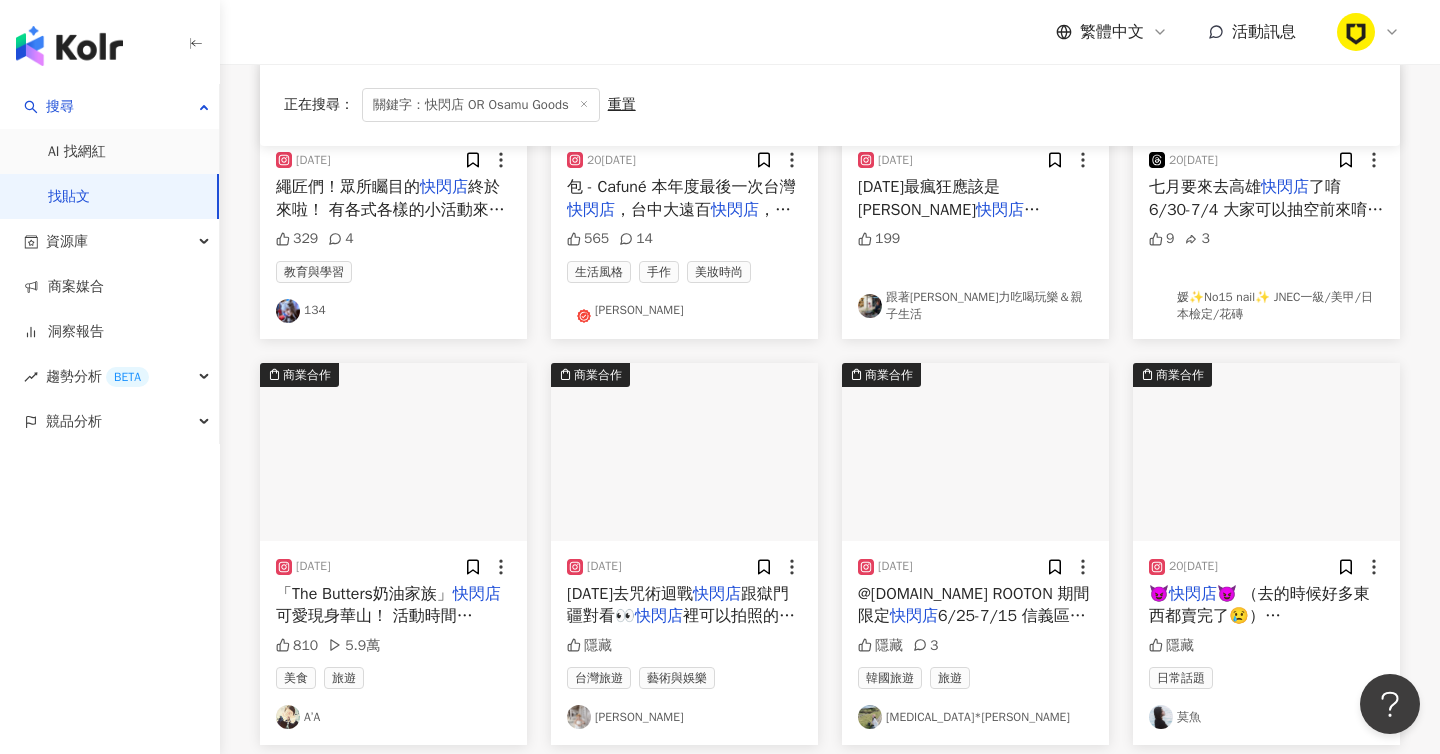 scroll, scrollTop: 12168, scrollLeft: 0, axis: vertical 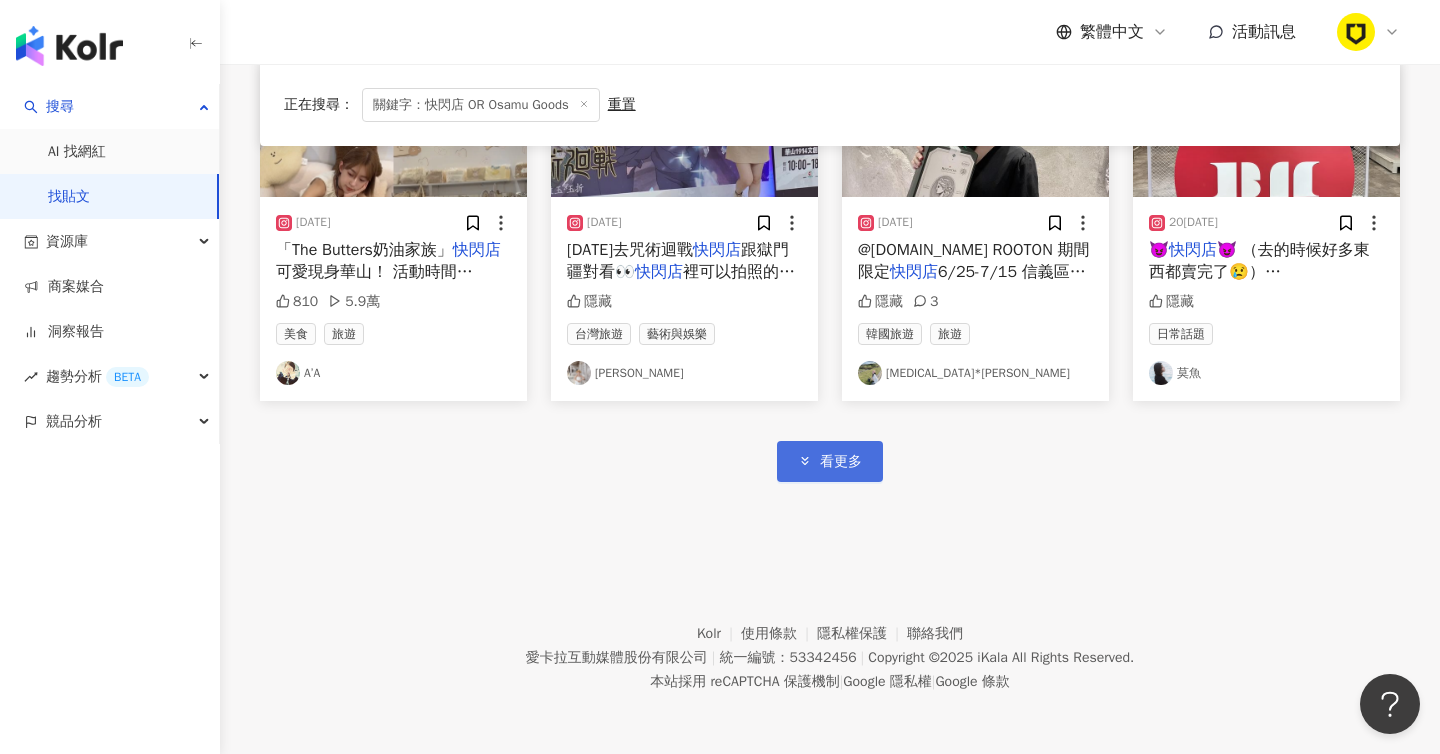click on "看更多" at bounding box center [830, 461] 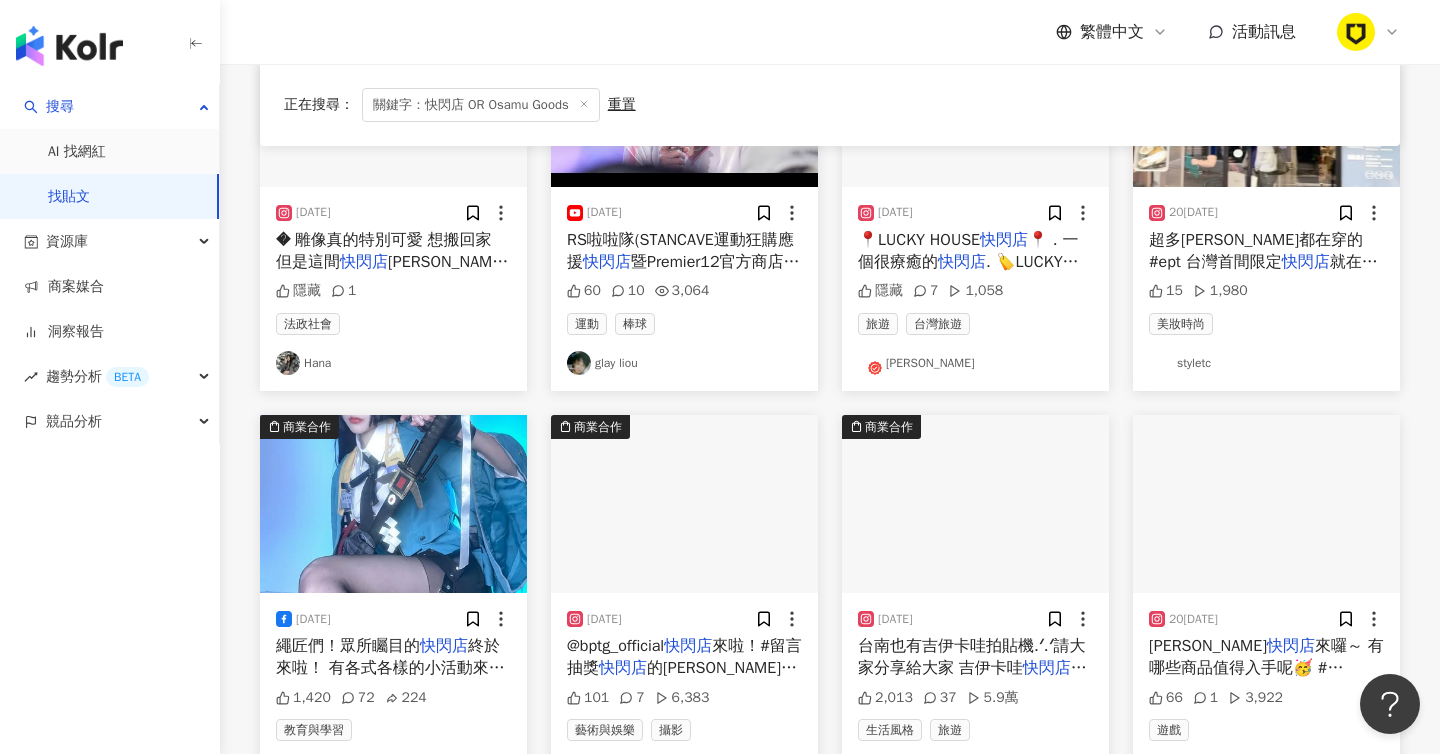 scroll, scrollTop: 13233, scrollLeft: 0, axis: vertical 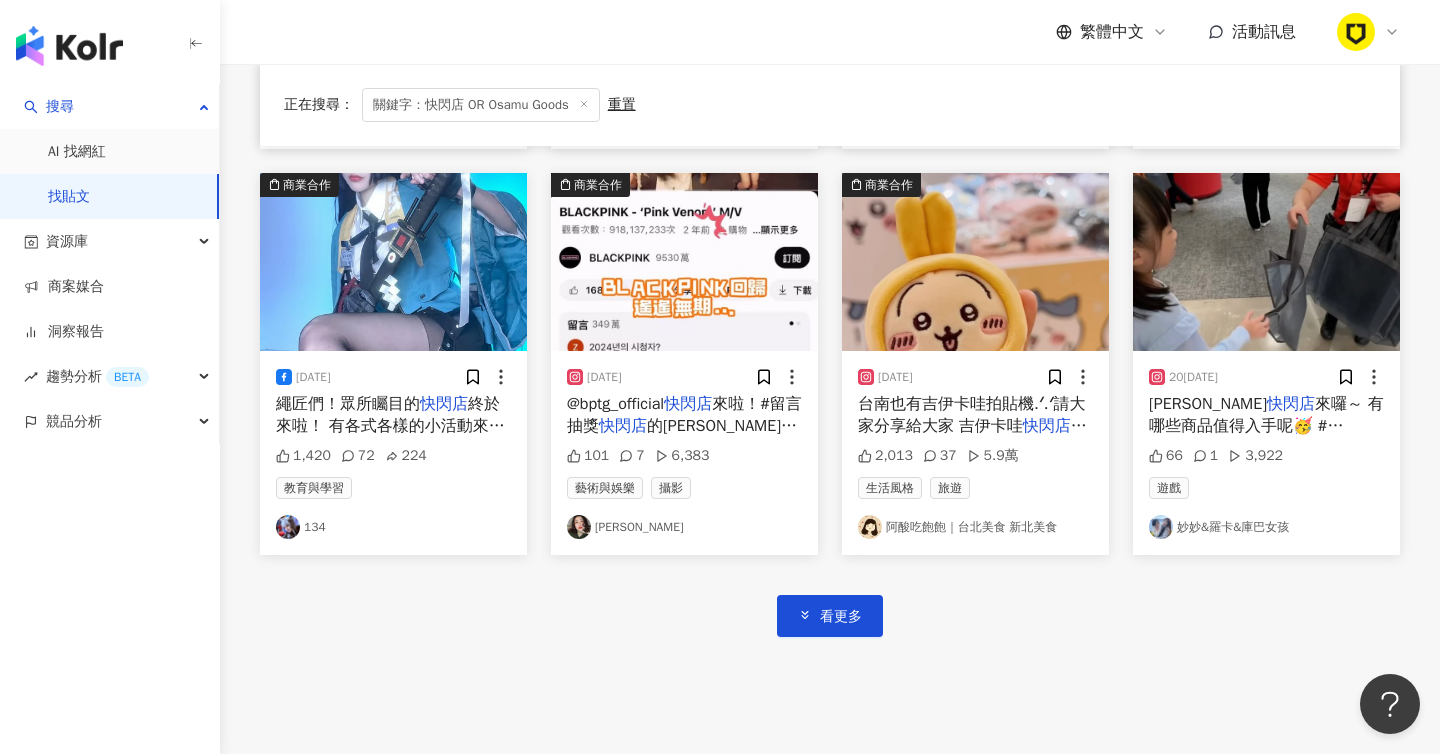 click on "商業合作 [DATE] 【大人版限定的可愛 ꕀ OSAMU   GOODS快閃店 來啦】
非常適合年末買禮物的 OSAMU   GOODS  GIFT SHOP 快閃店
在華山玻璃屋登場了 .ᐟ .ᐟ
꒰ 除了有先前台南/台中 快閃店 販售的商品外
這次還有~華山限定版商品喔 .ᐟ .ᐟ
喜歡 [PERSON_NAME]   GOODS 的粉絲不要錯過啦𓂃𓈒𓏸‪‪
獻給大人的可愛設計，希望每個人收到禮物的當下
當能感受到療癒以及可愛~( ˶˘꒳˘)
【 OSAMU   GOODS快閃店 】
販售期間 : 11/21-1/13
販售地點 : 華山玻璃屋
營業時間 : 周一至周日 11:00-21:00
@ osamugoods _tw
#聖誕 #[PERSON_NAME] #禮物 # 快閃店  # OSAMUGOODS  #christmas 127 3 4,684 日常話題 [PERSON_NAME].Shiao 商業合作 [DATE] [PERSON_NAME]- OSAMU   GOODS快閃店
地點：高雄夢時代1F
快閃店 期間：[DATE]-[DATE] 0 [PERSON_NAME] 商業合作 [DATE] 🐻
✨Care Bears 毛絨絨 快閃店 ✨
📍[STREET_ADDRESS]（ 793 25 7,604 家庭 [DEMOGRAPHIC_DATA] OSAMU" at bounding box center (830, -6101) 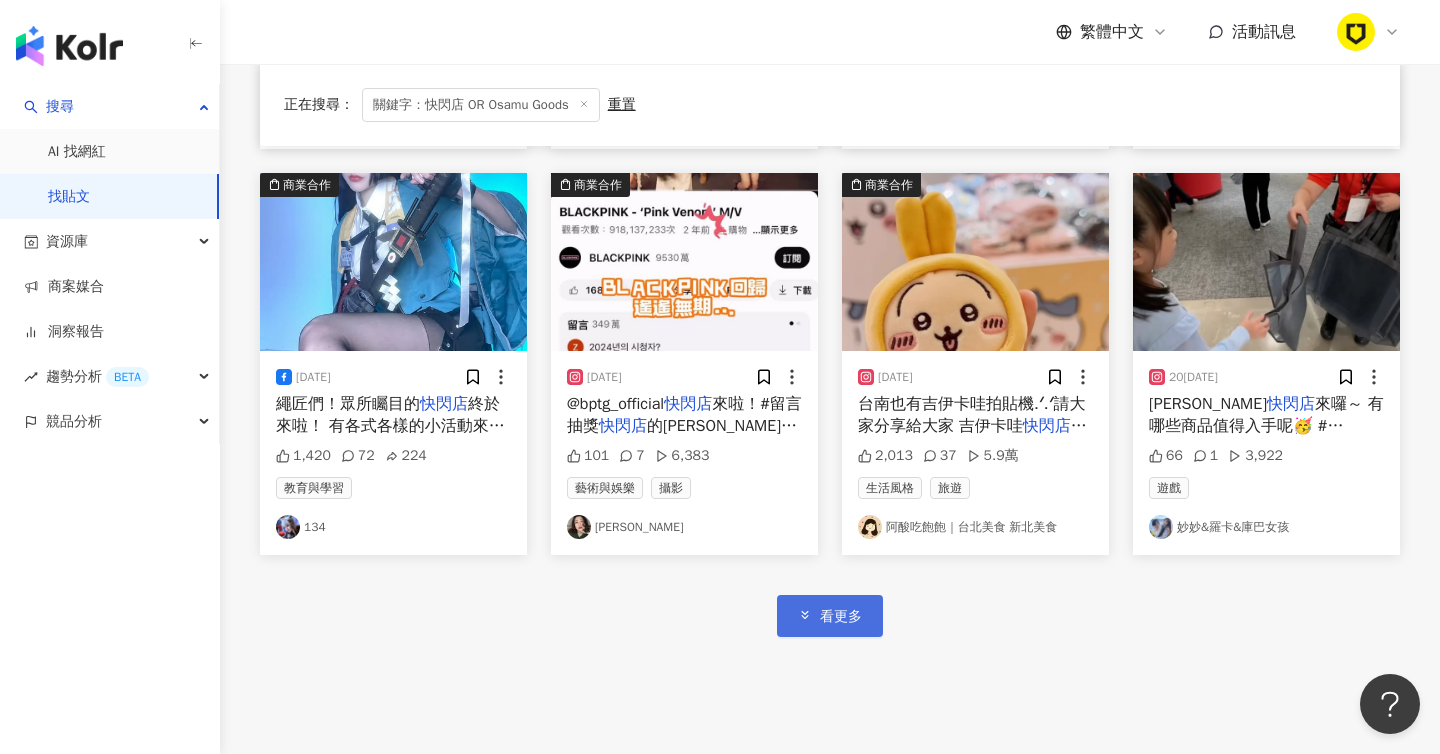 click on "看更多" at bounding box center [841, 617] 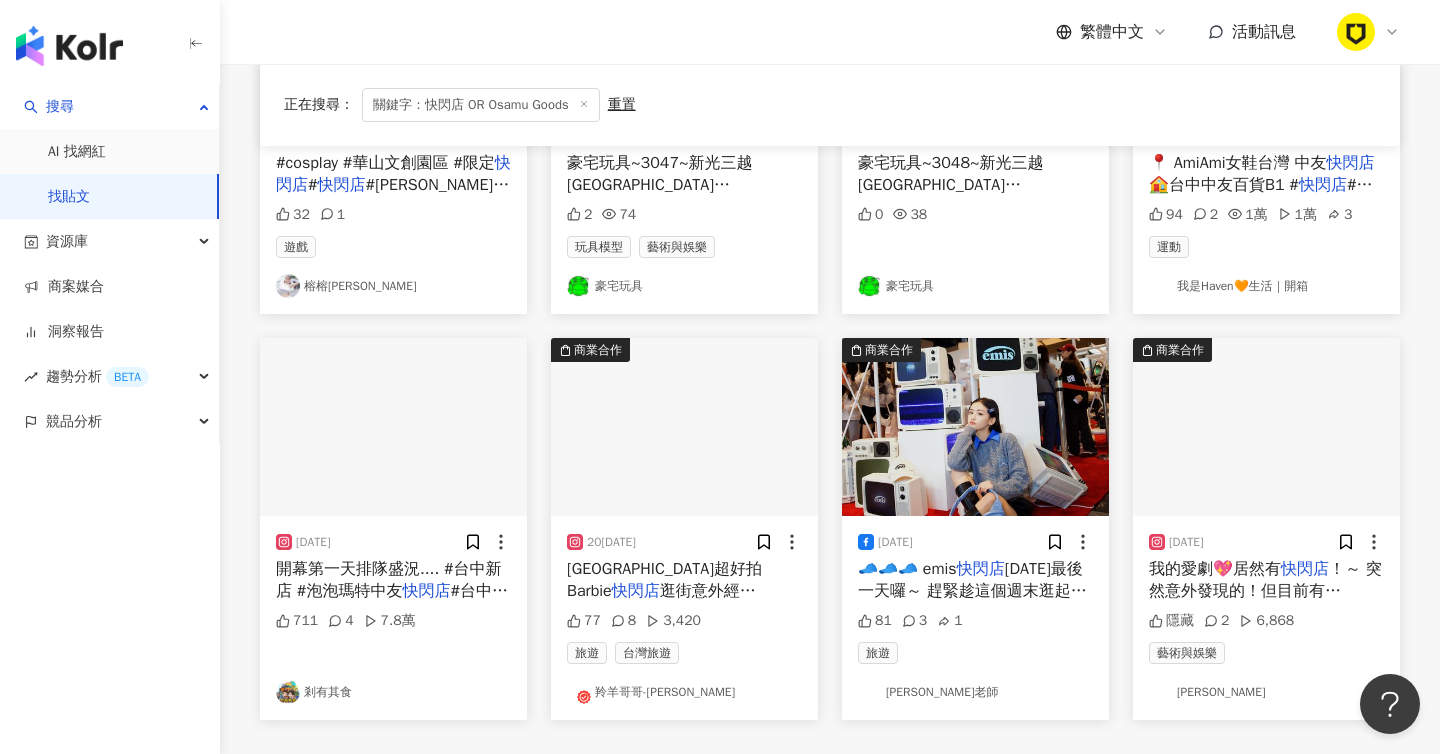 scroll, scrollTop: 14607, scrollLeft: 0, axis: vertical 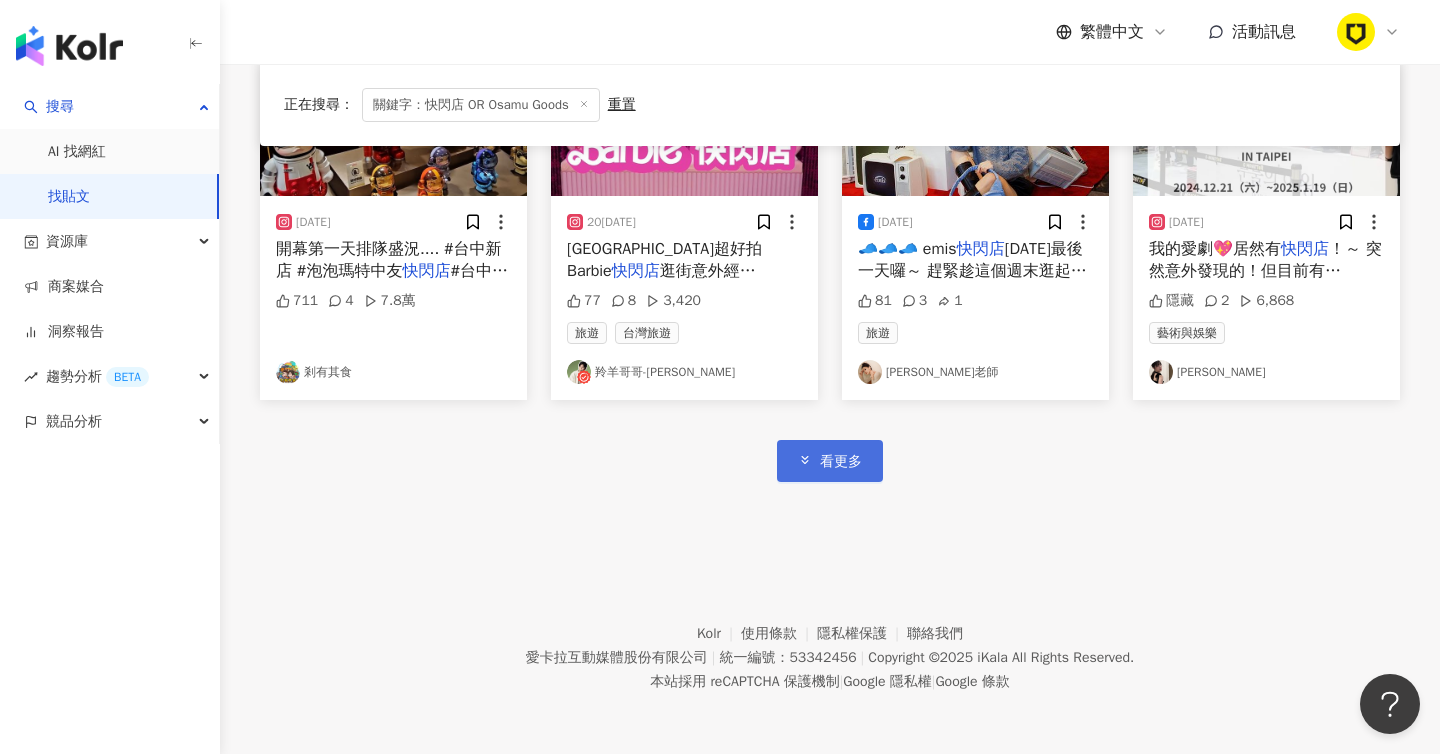 click on "看更多" at bounding box center [830, 460] 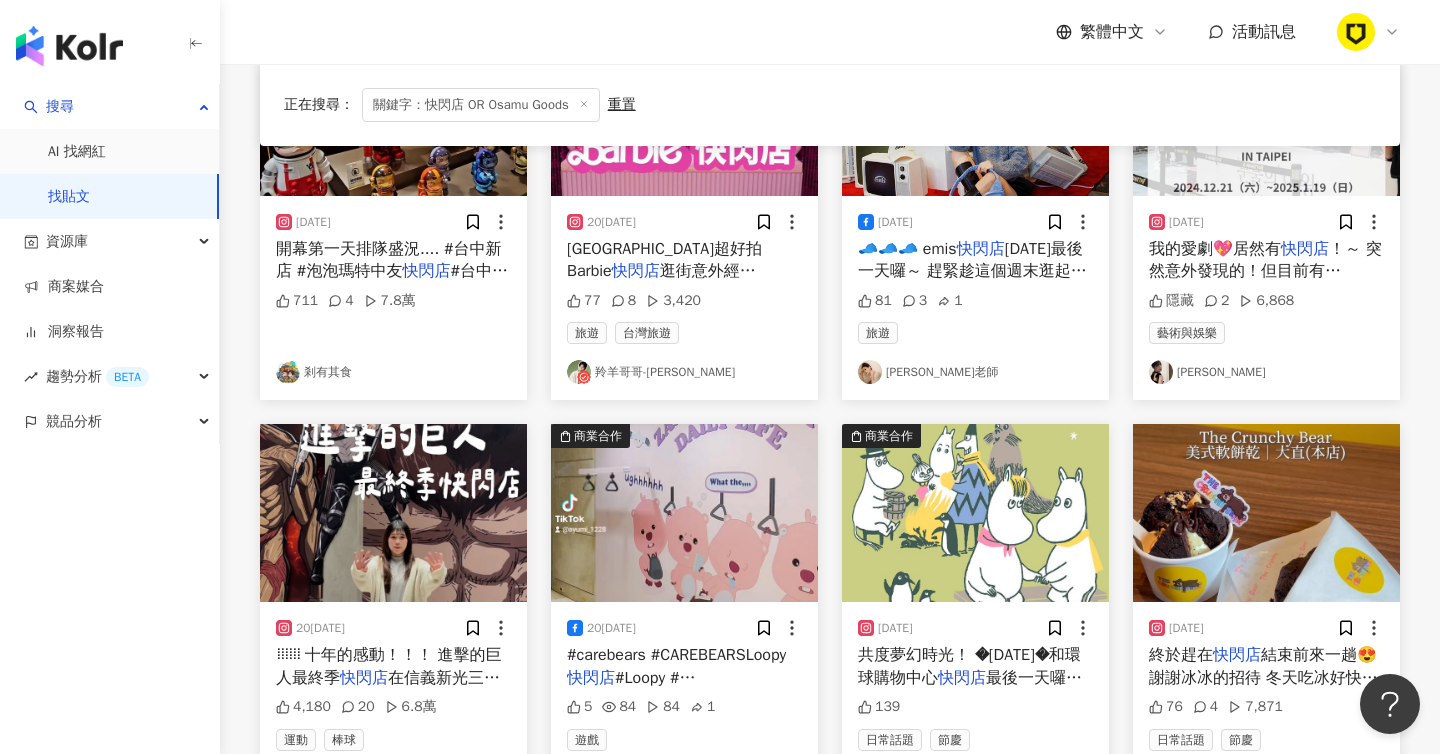 click on "[DATE] ⠀⠀⠀
十年的感動！！！
進擊的巨人最終季 快閃店
在信義新光三越A11💕
#台北#進擊的巨人# 快閃店 #最終季 4,180 20 6.8萬 運動 棒球 ʜᴇʟʟᴏ ·͜·⁎ 挖洗𝟳𝟳 ♡ ｜美食·旅遊·生活" at bounding box center [393, 615] 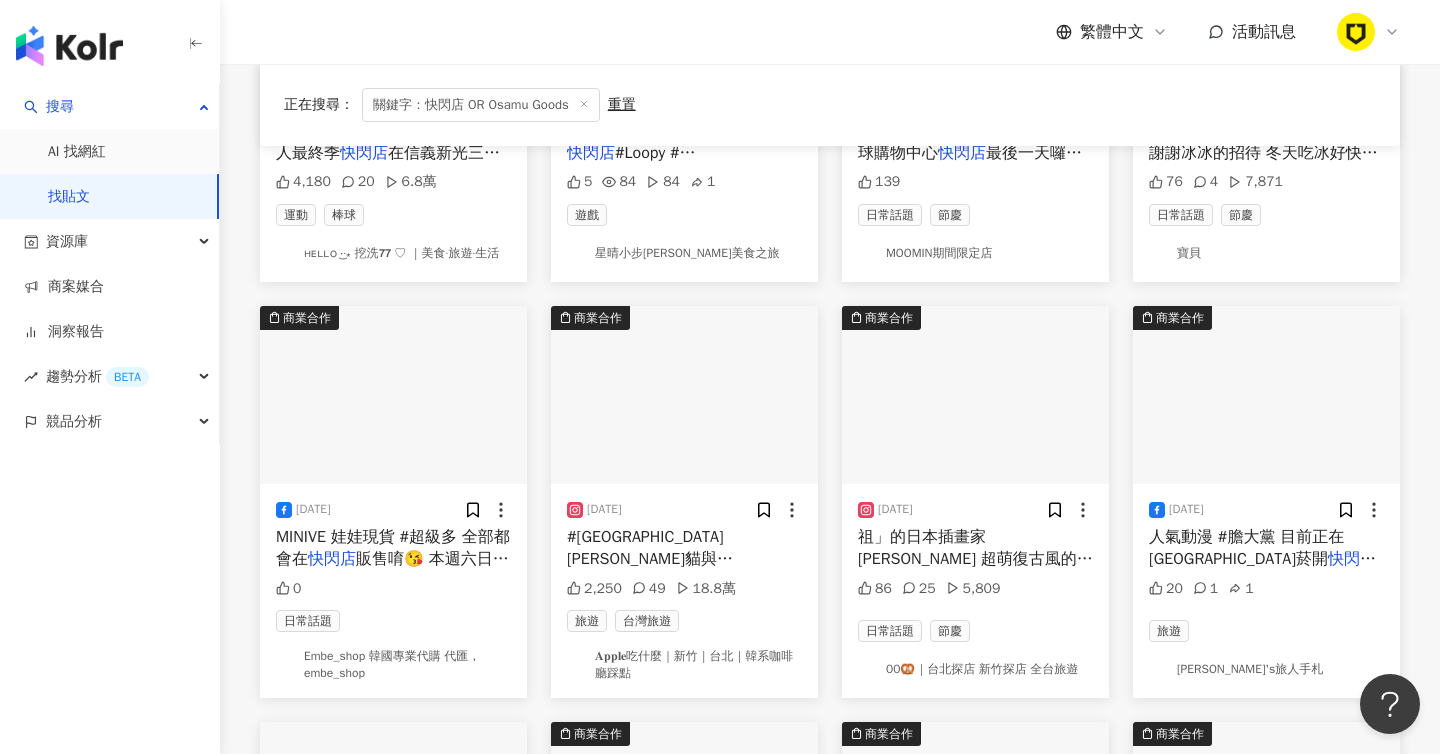 scroll, scrollTop: 15845, scrollLeft: 0, axis: vertical 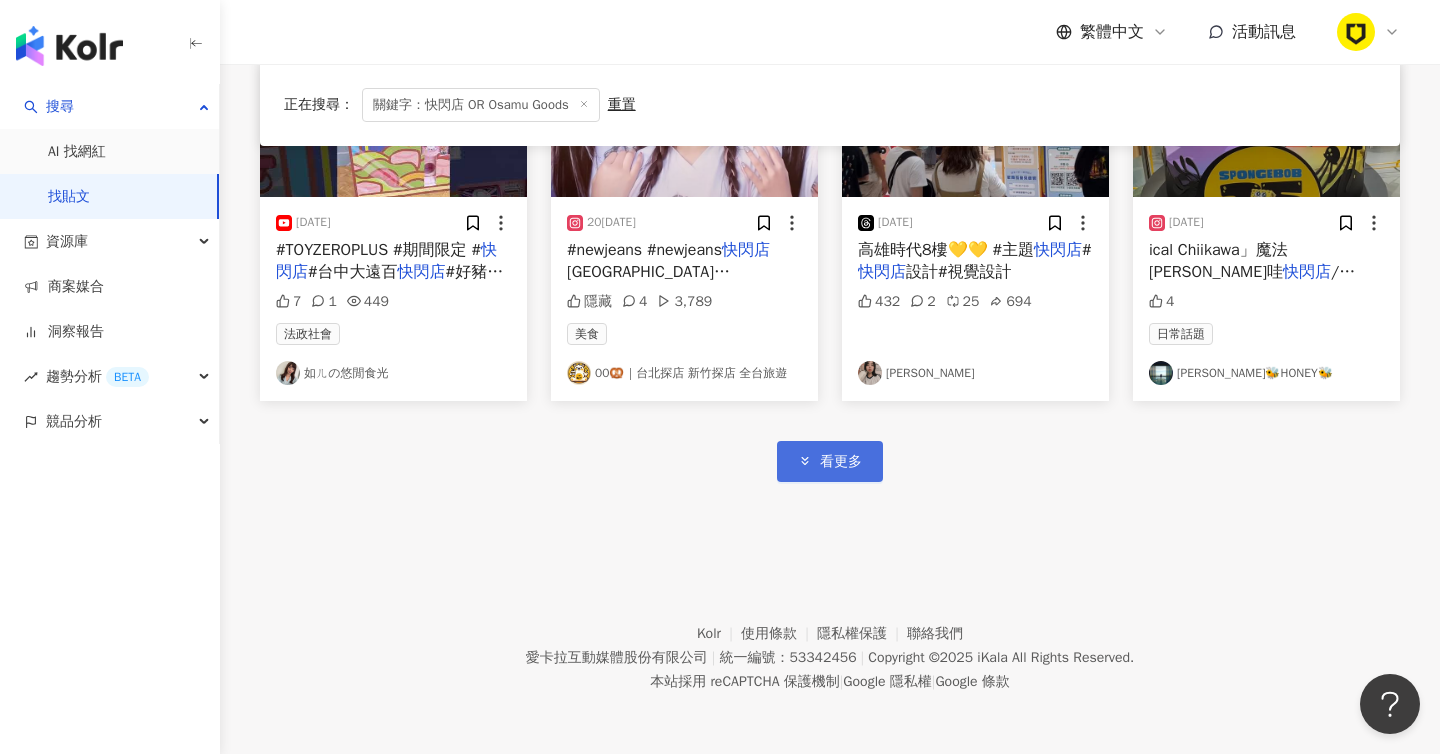 click 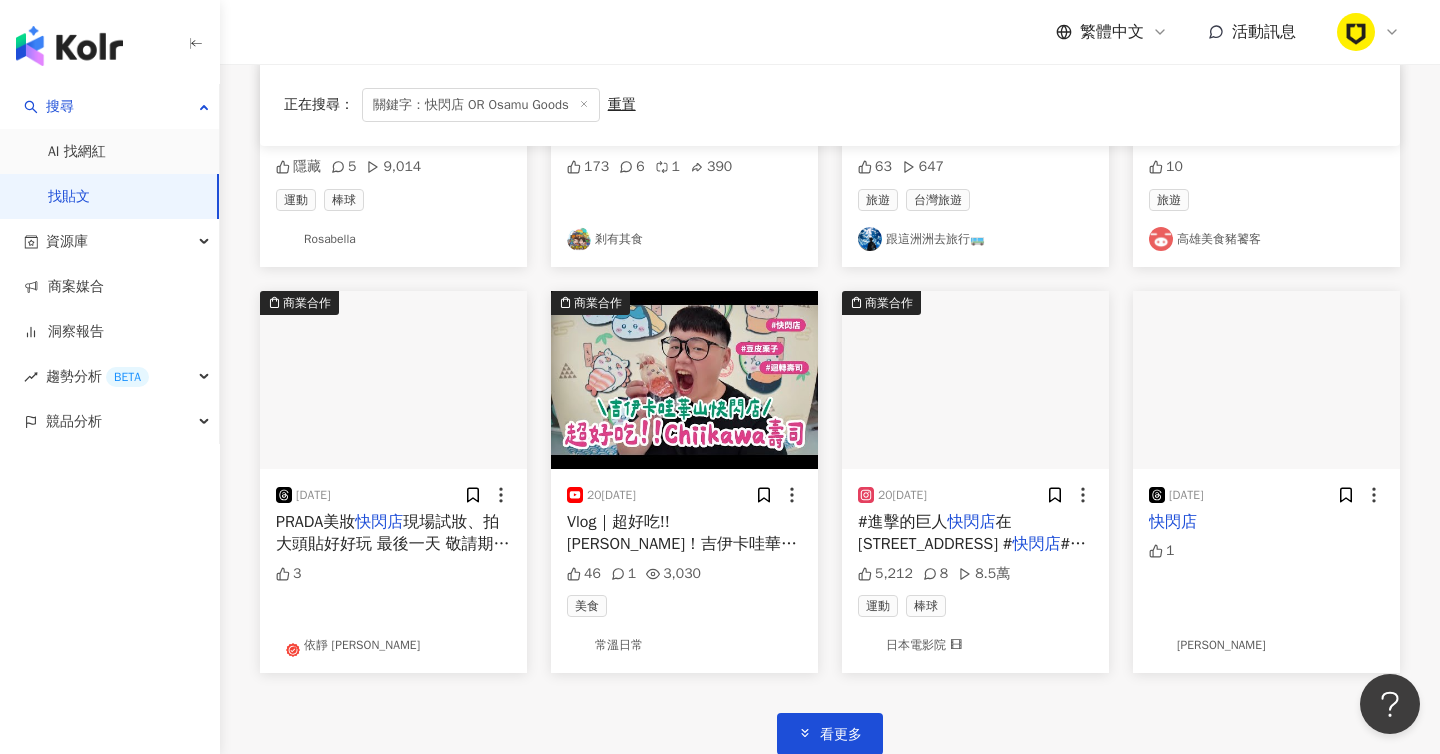 scroll, scrollTop: 17064, scrollLeft: 0, axis: vertical 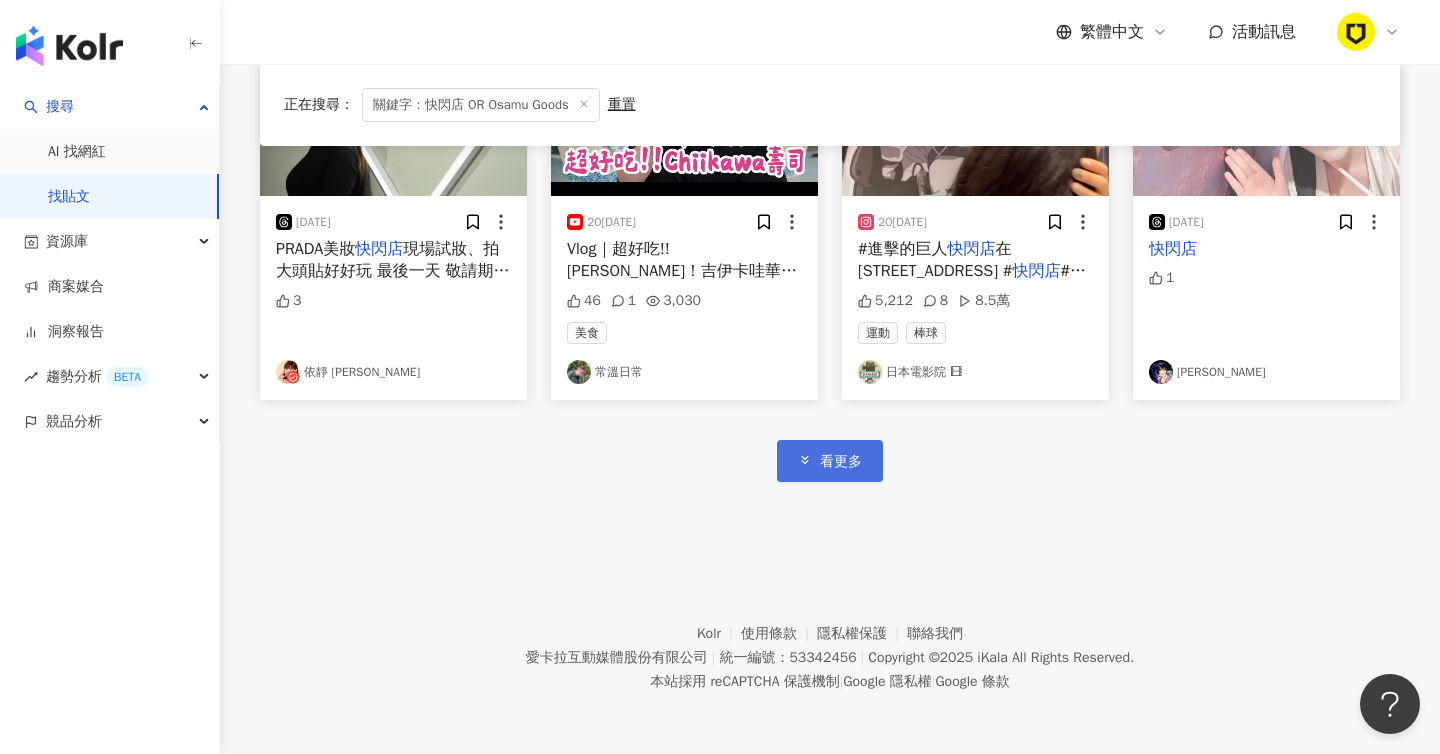 click on "看更多" at bounding box center [830, 460] 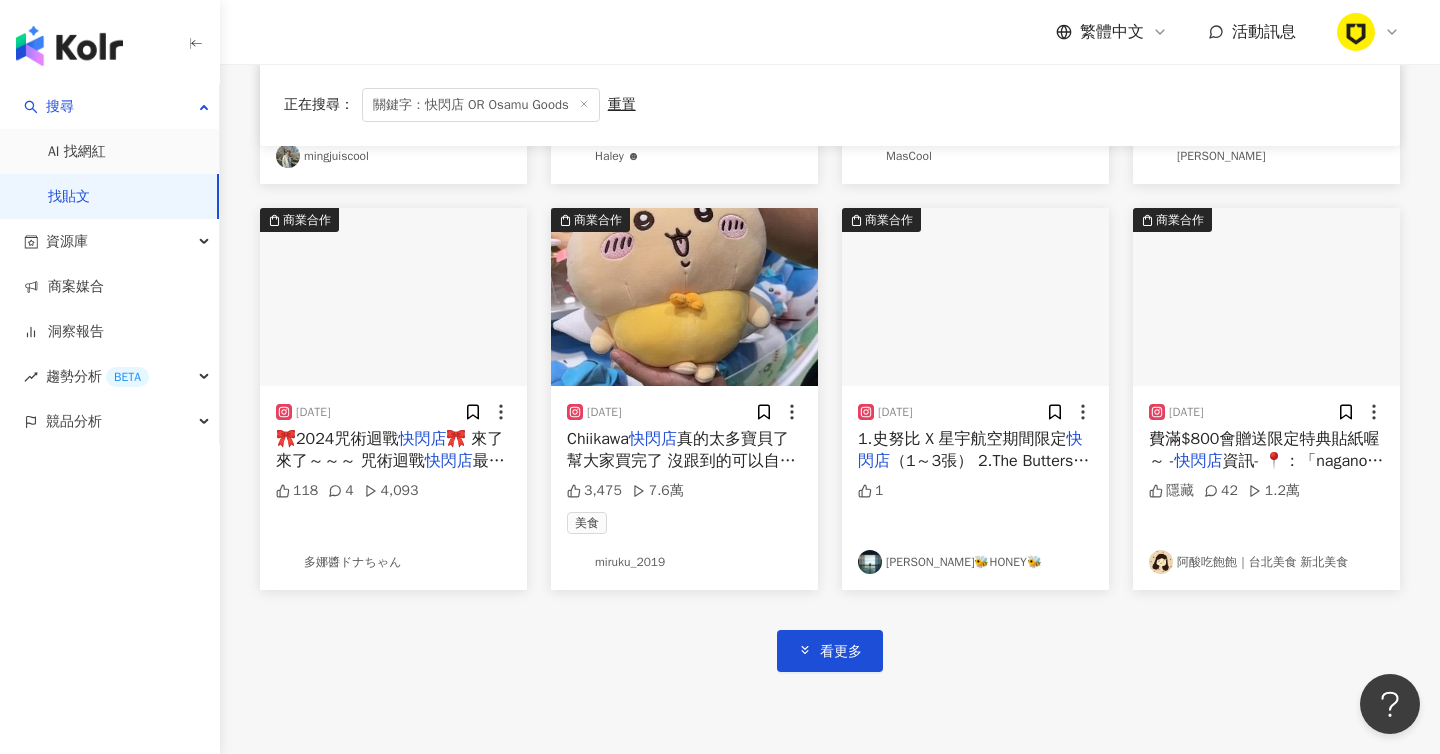 scroll, scrollTop: 18087, scrollLeft: 0, axis: vertical 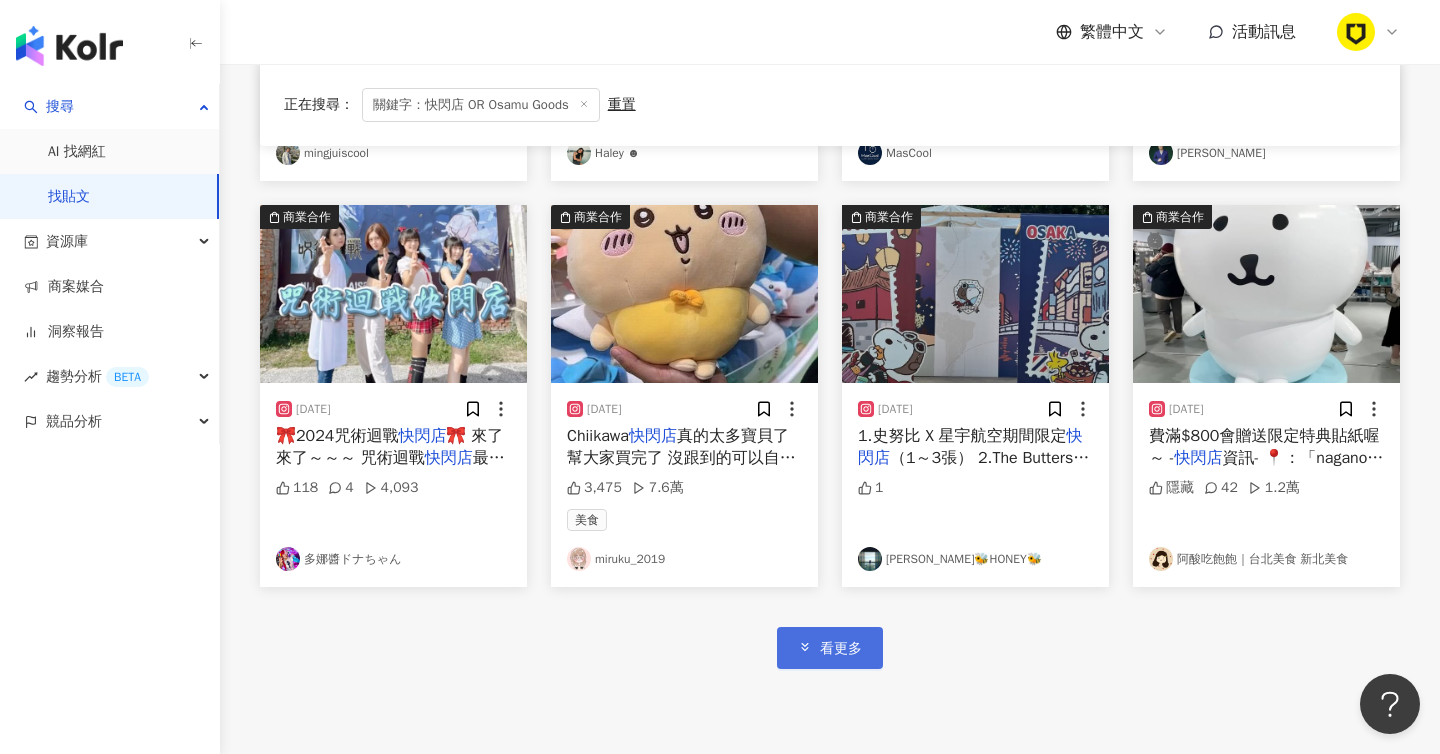 click on "看更多" at bounding box center [830, 647] 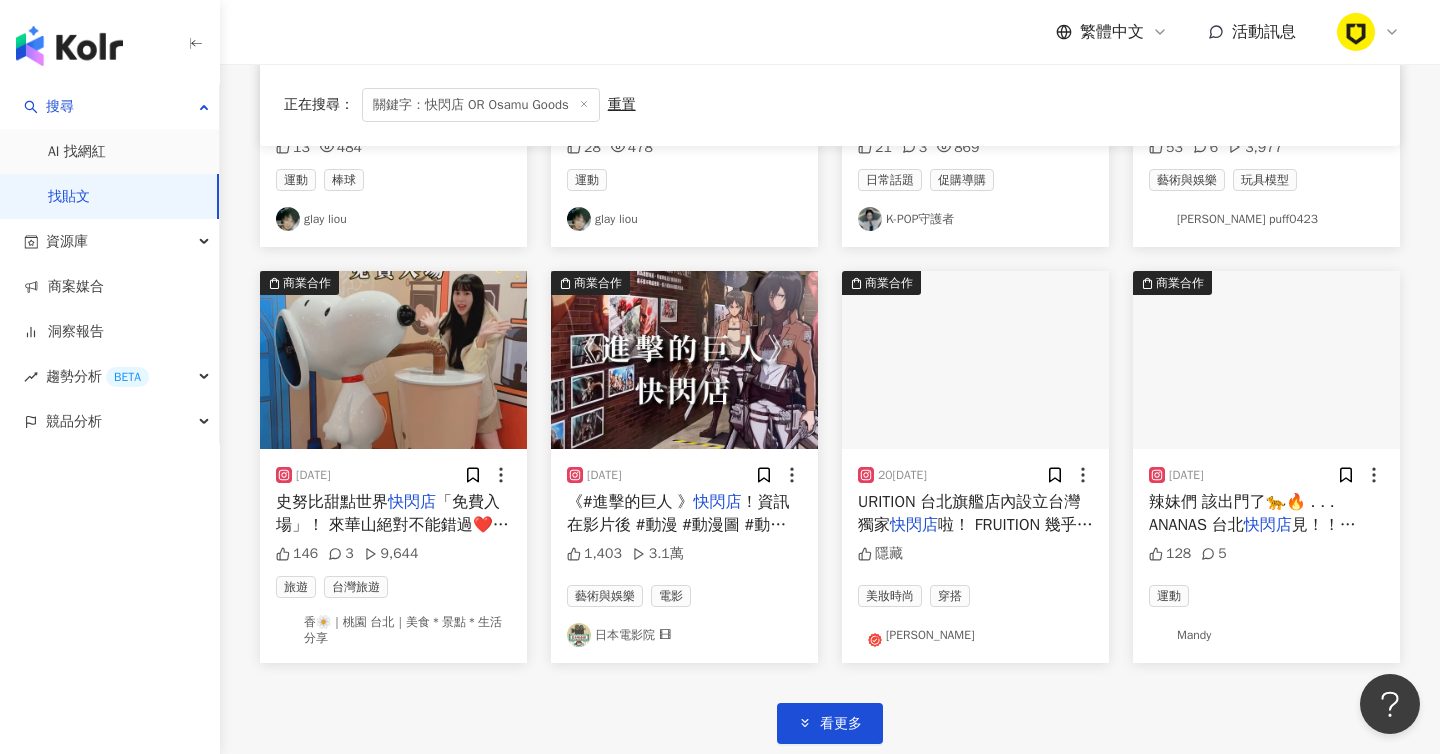 scroll, scrollTop: 19380, scrollLeft: 0, axis: vertical 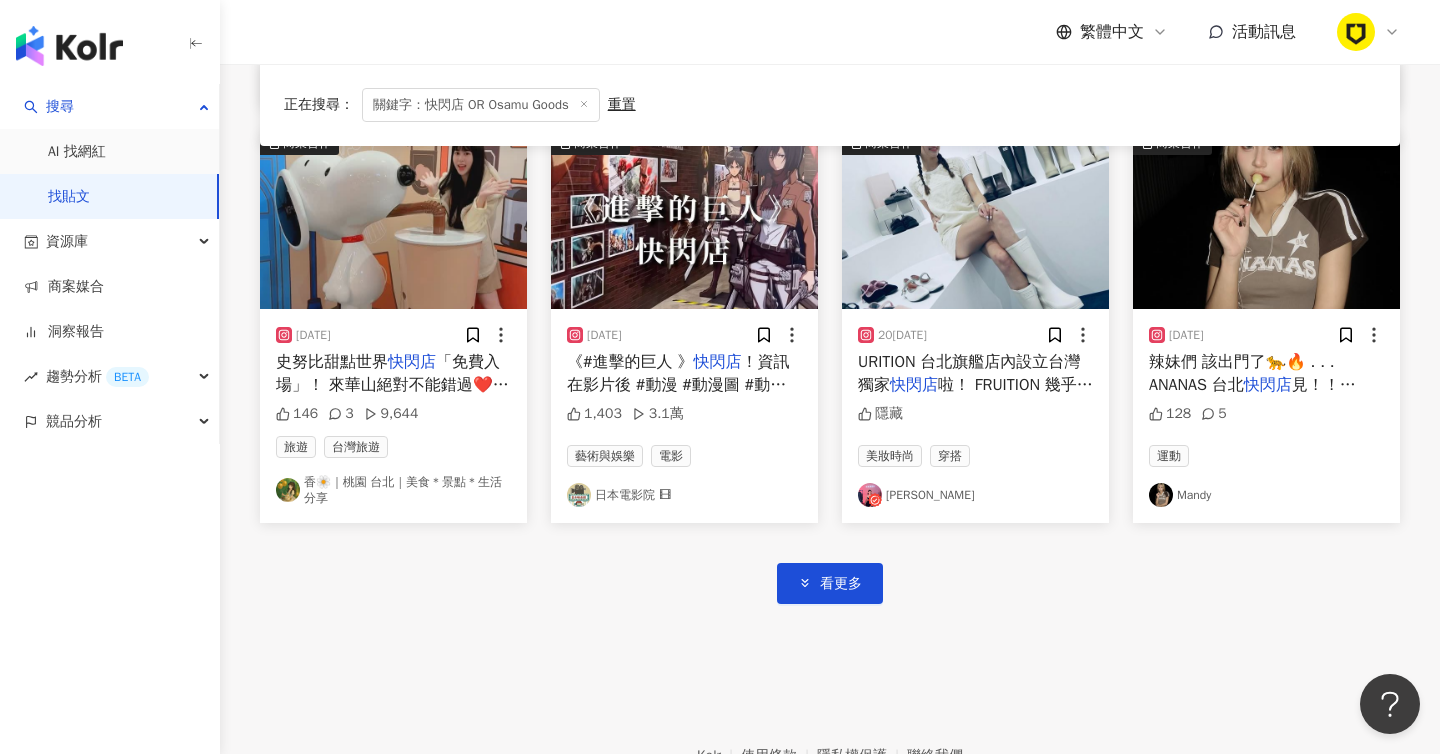 click on "商業合作 [DATE] 【大人版限定的可愛 ꕀ OSAMU   GOODS快閃店 來啦】
非常適合年末買禮物的 OSAMU   GOODS  GIFT SHOP 快閃店
在華山玻璃屋登場了 .ᐟ .ᐟ
꒰ 除了有先前台南/台中 快閃店 販售的商品外
這次還有~華山限定版商品喔 .ᐟ .ᐟ
喜歡 [PERSON_NAME]   GOODS 的粉絲不要錯過啦𓂃𓈒𓏸‪‪
獻給大人的可愛設計，希望每個人收到禮物的當下
當能感受到療癒以及可愛~( ˶˘꒳˘)
【 OSAMU   GOODS快閃店 】
販售期間 : 11/21-1/13
販售地點 : 華山玻璃屋
營業時間 : 周一至周日 11:00-21:00
@ osamugoods _tw
#聖誕 #[PERSON_NAME] #禮物 # 快閃店  # OSAMUGOODS  #christmas 127 3 4,684 日常話題 [PERSON_NAME].Shiao 商業合作 [DATE] [PERSON_NAME]- OSAMU   GOODS快閃店
地點：高雄夢時代1F
快閃店 期間：[DATE]-[DATE] 0 [PERSON_NAME] 商業合作 [DATE] 🐻
✨Care Bears 毛絨絨 快閃店 ✨
📍[STREET_ADDRESS]（ 793 25 7,604 家庭 [DEMOGRAPHIC_DATA] OSAMU" at bounding box center (830, -9191) 